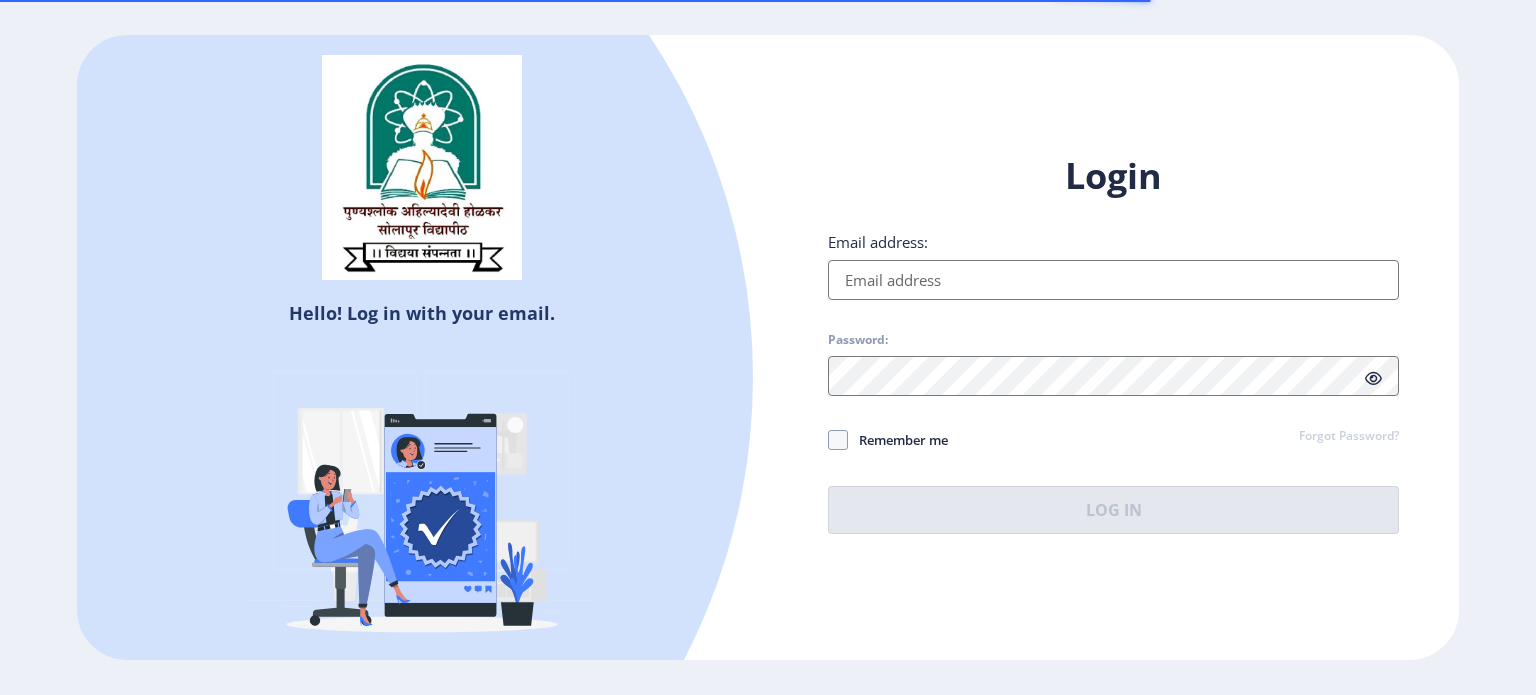 scroll, scrollTop: 0, scrollLeft: 0, axis: both 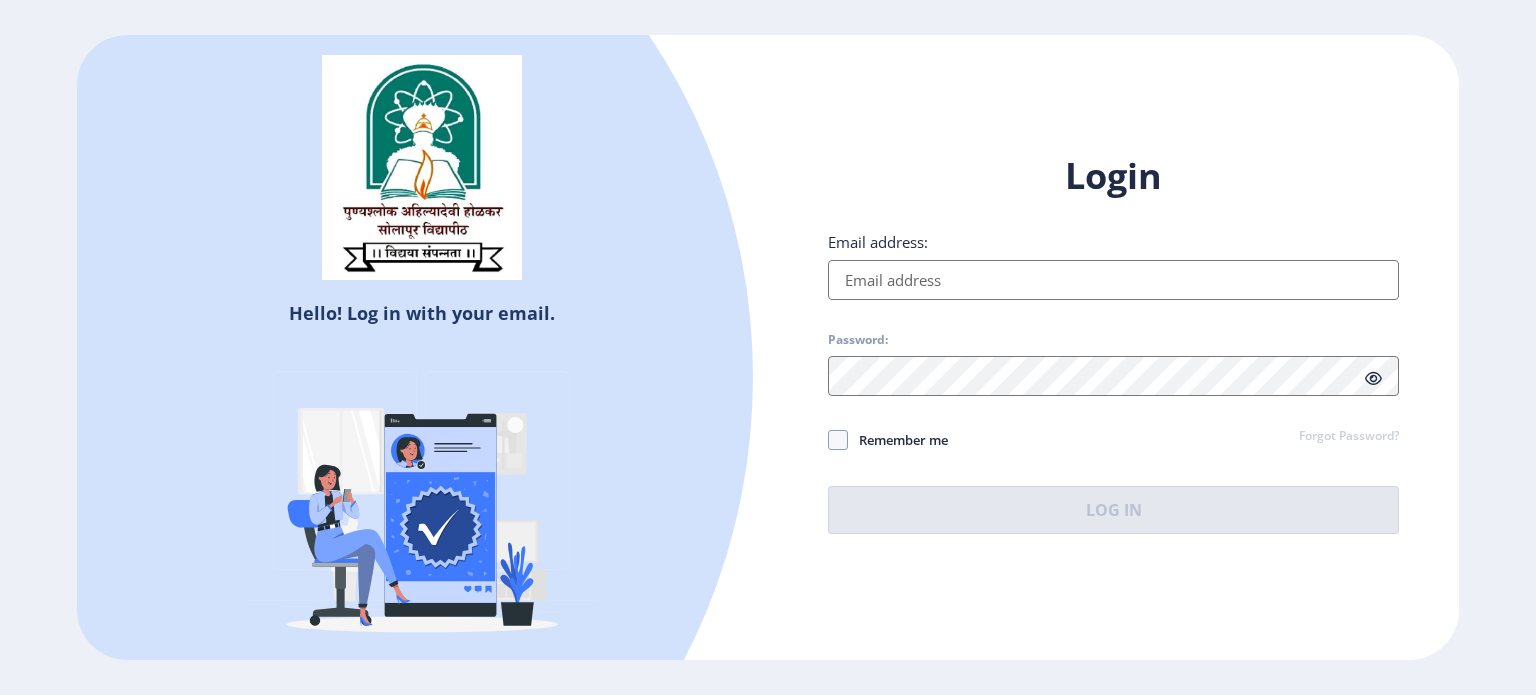 type on "[EMAIL]" 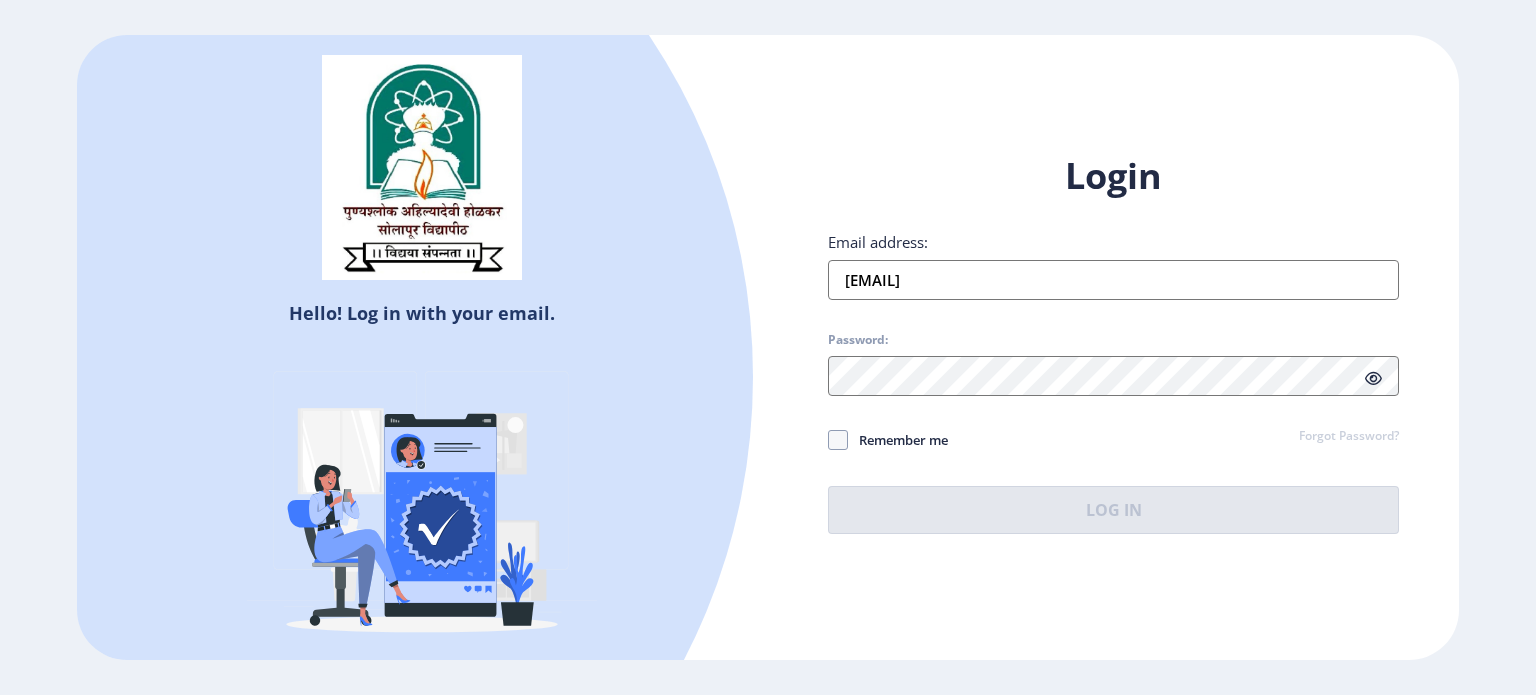 click 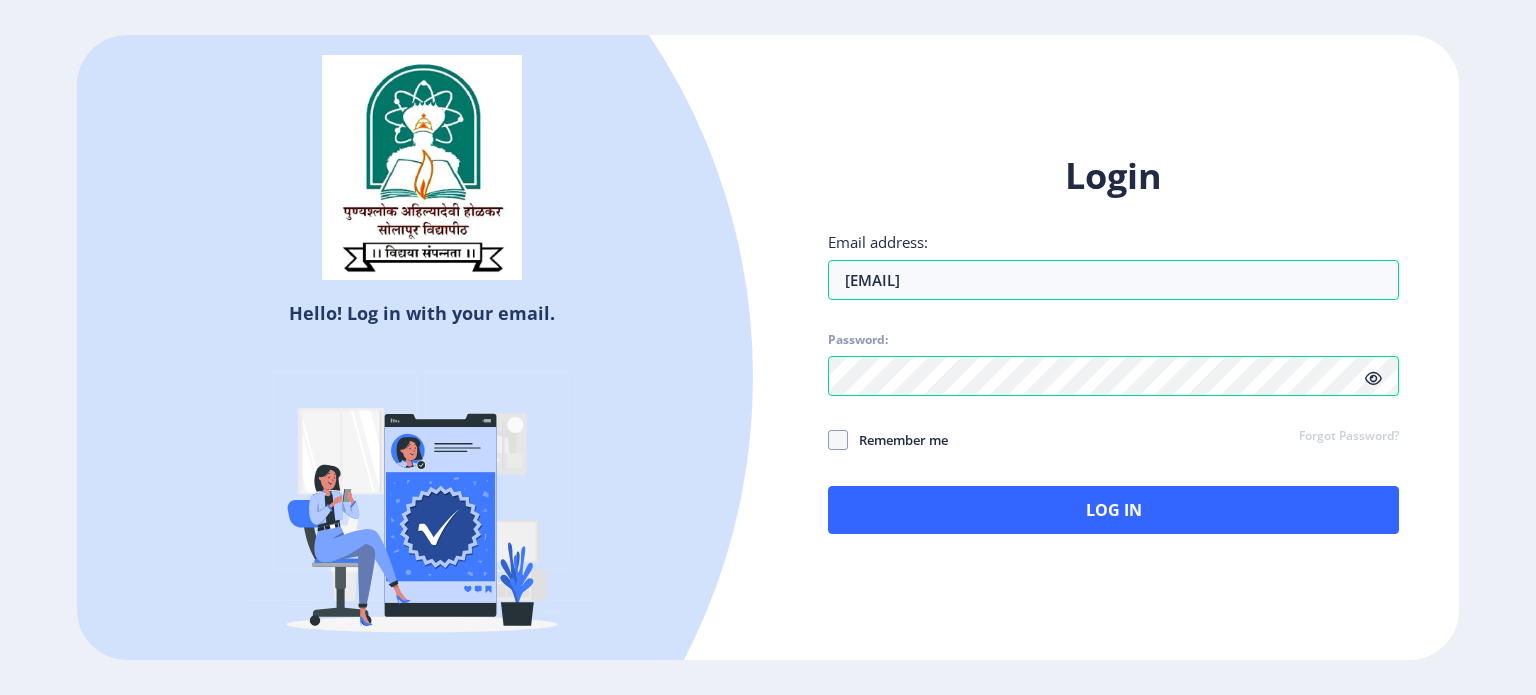 click 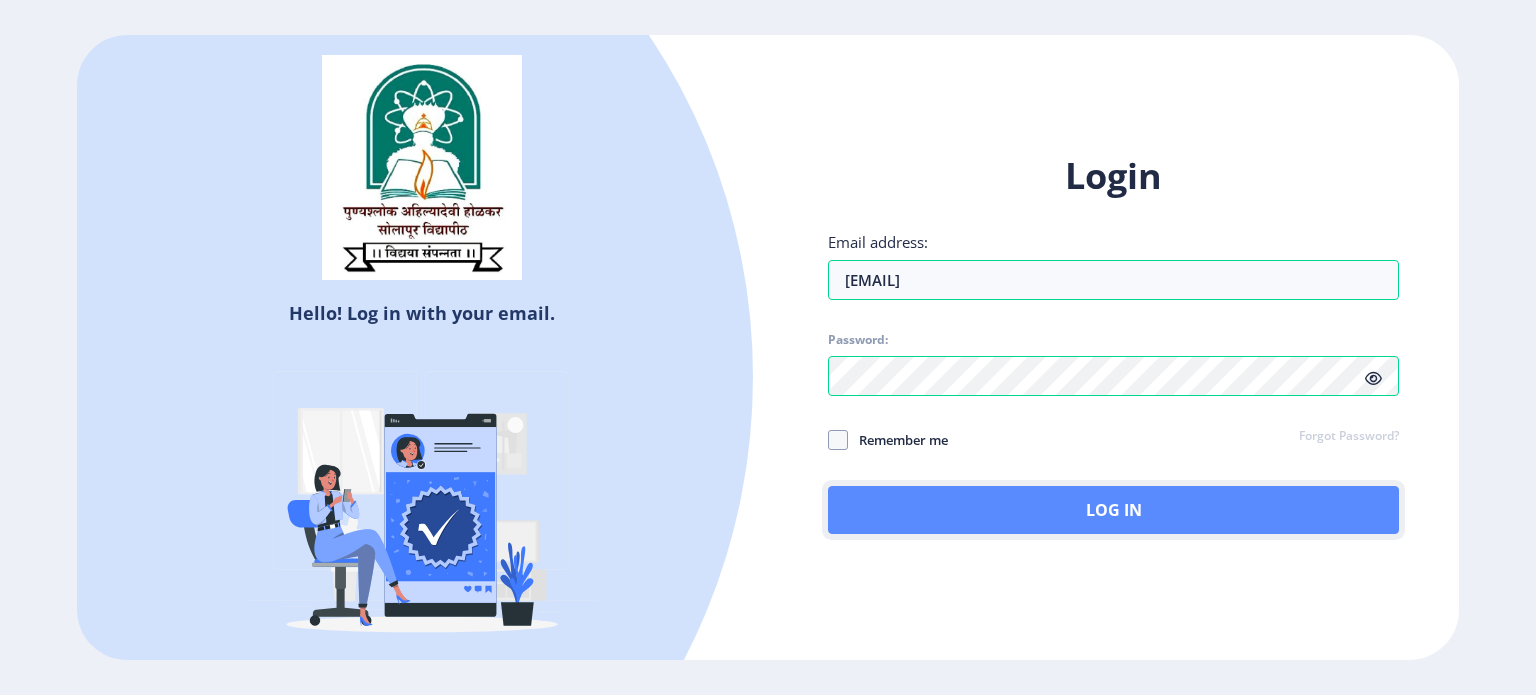 click on "Log In" 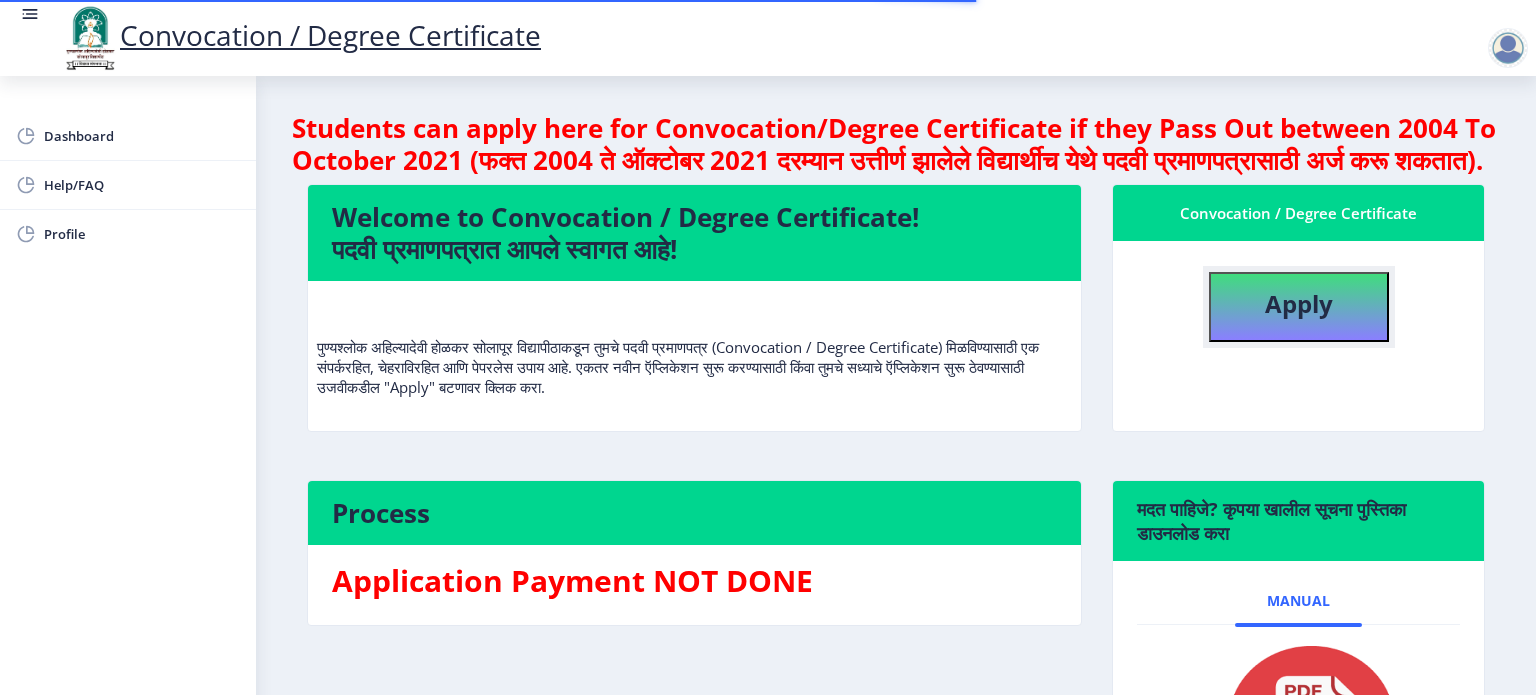 click on "Apply" 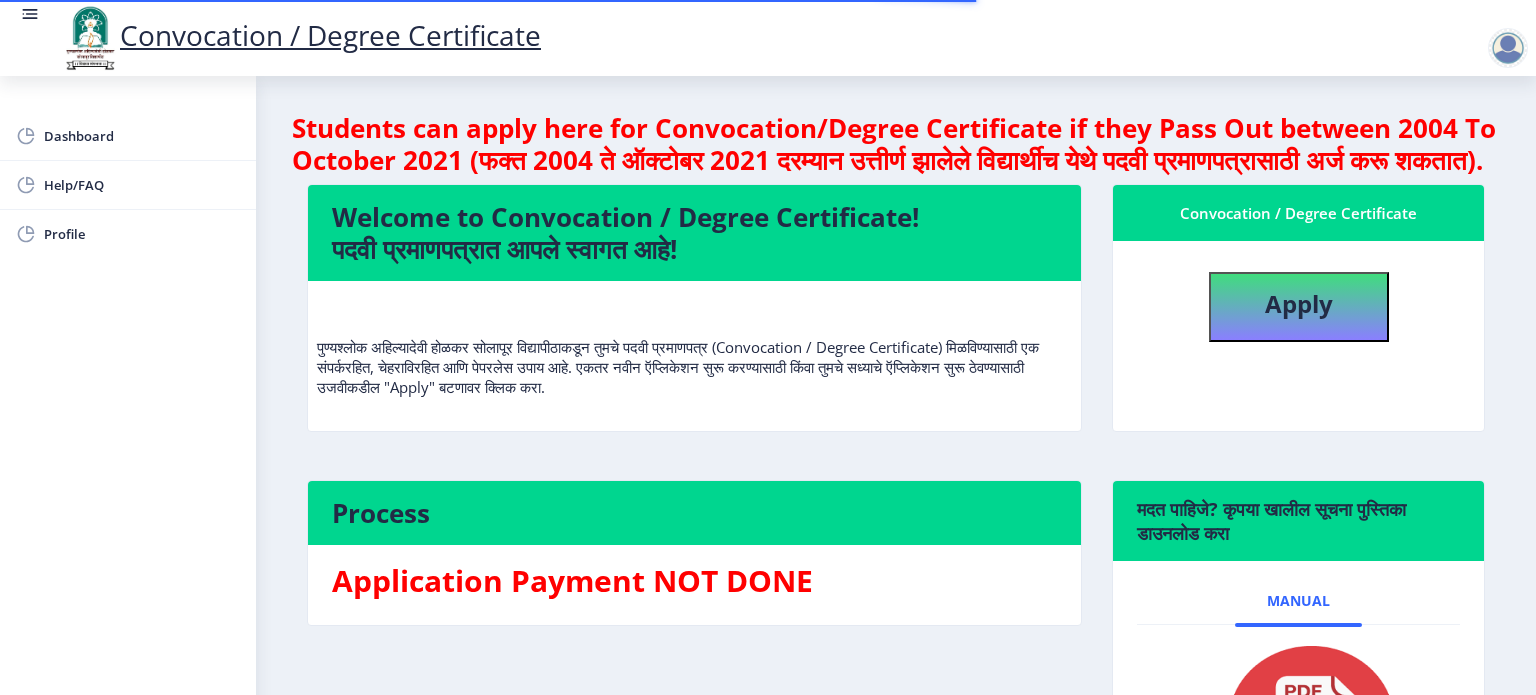 select 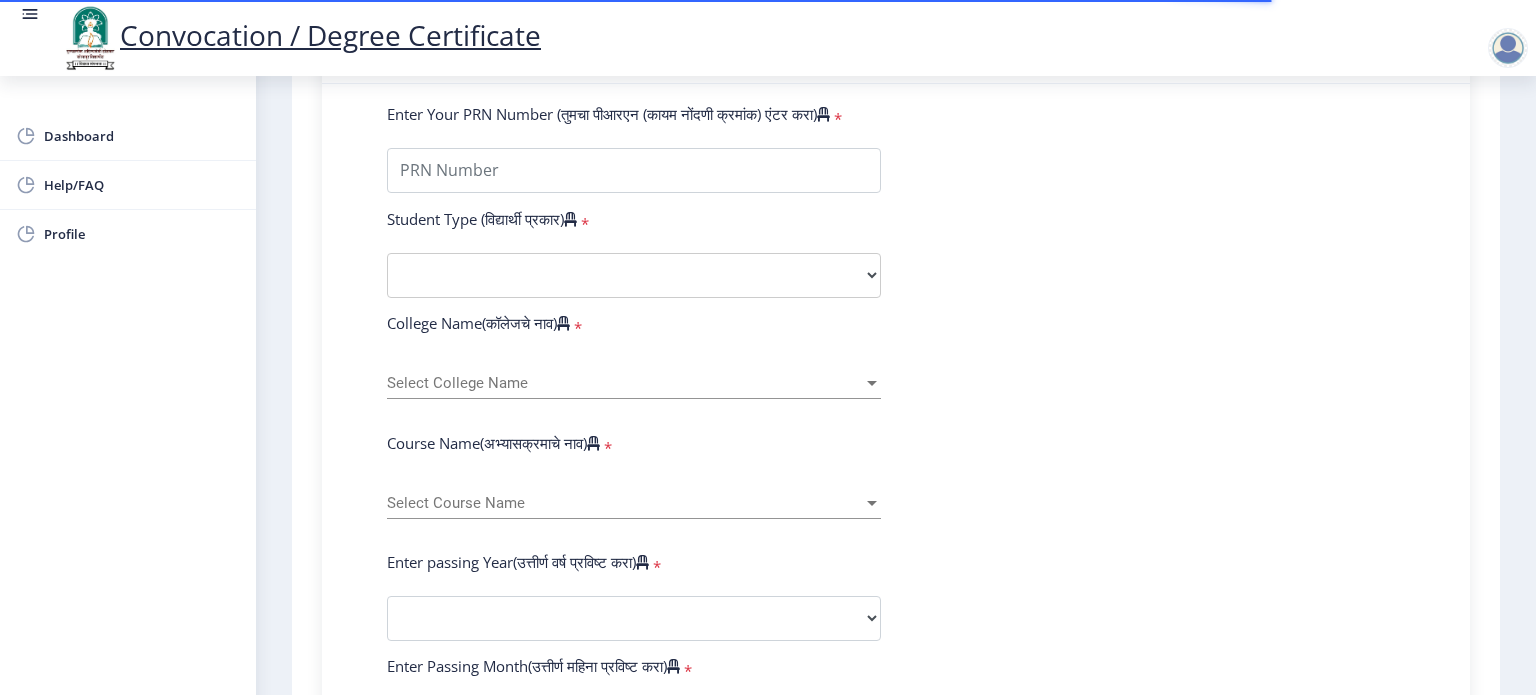 scroll, scrollTop: 500, scrollLeft: 0, axis: vertical 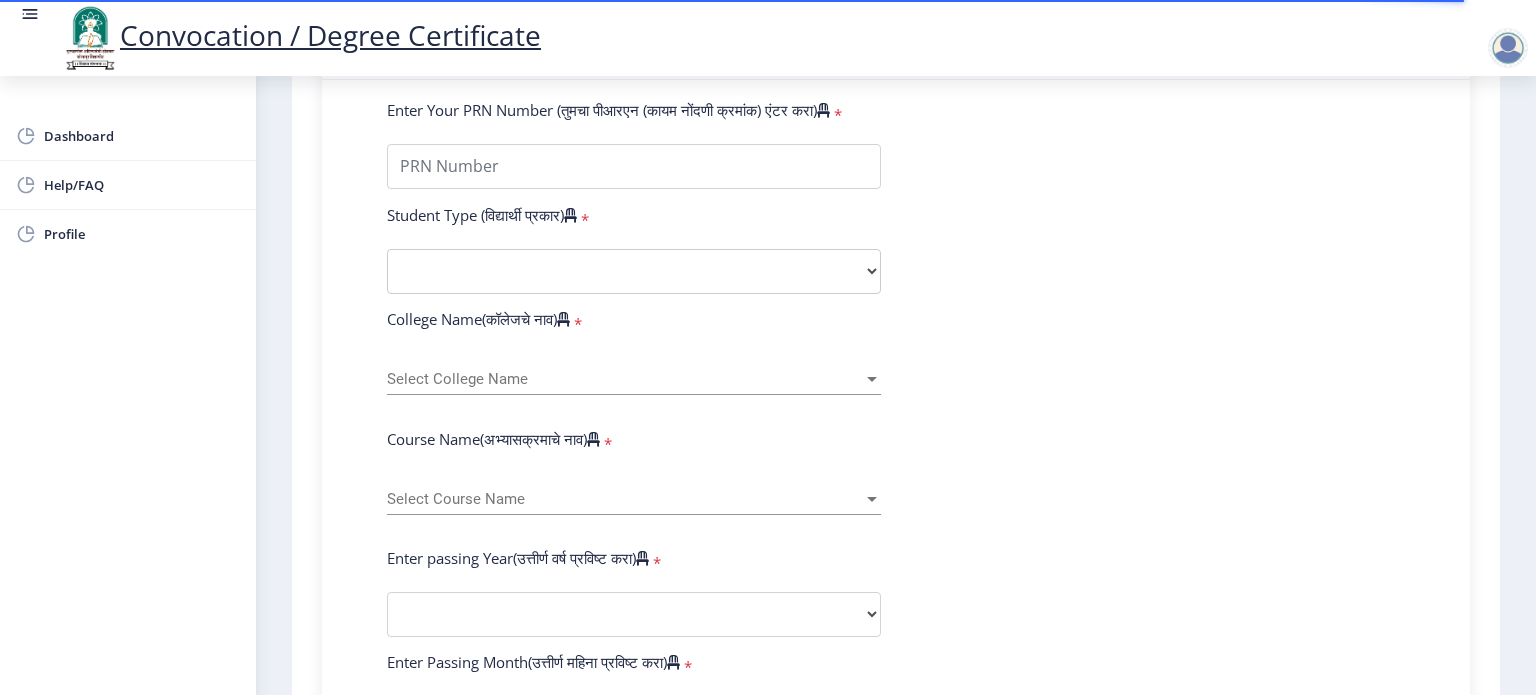 click on "Select College Name" at bounding box center [625, 379] 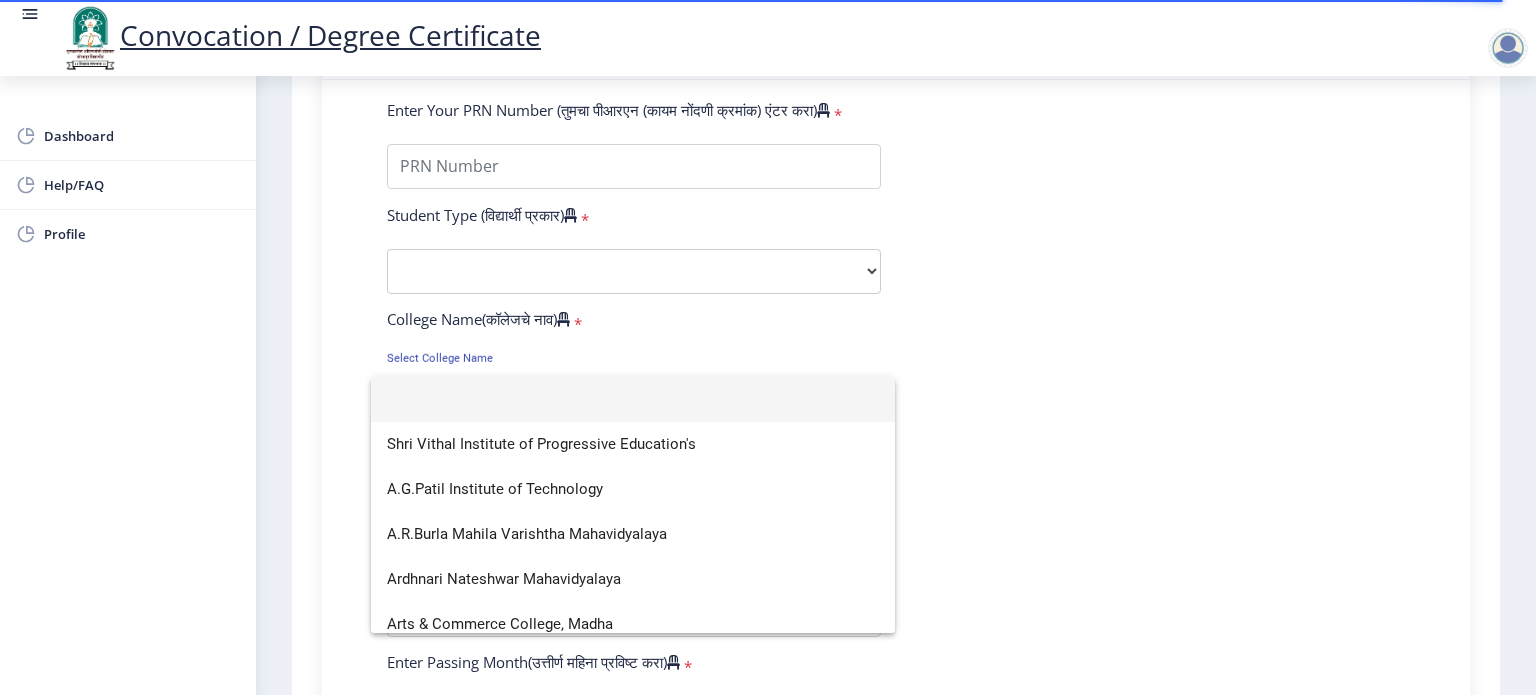 click 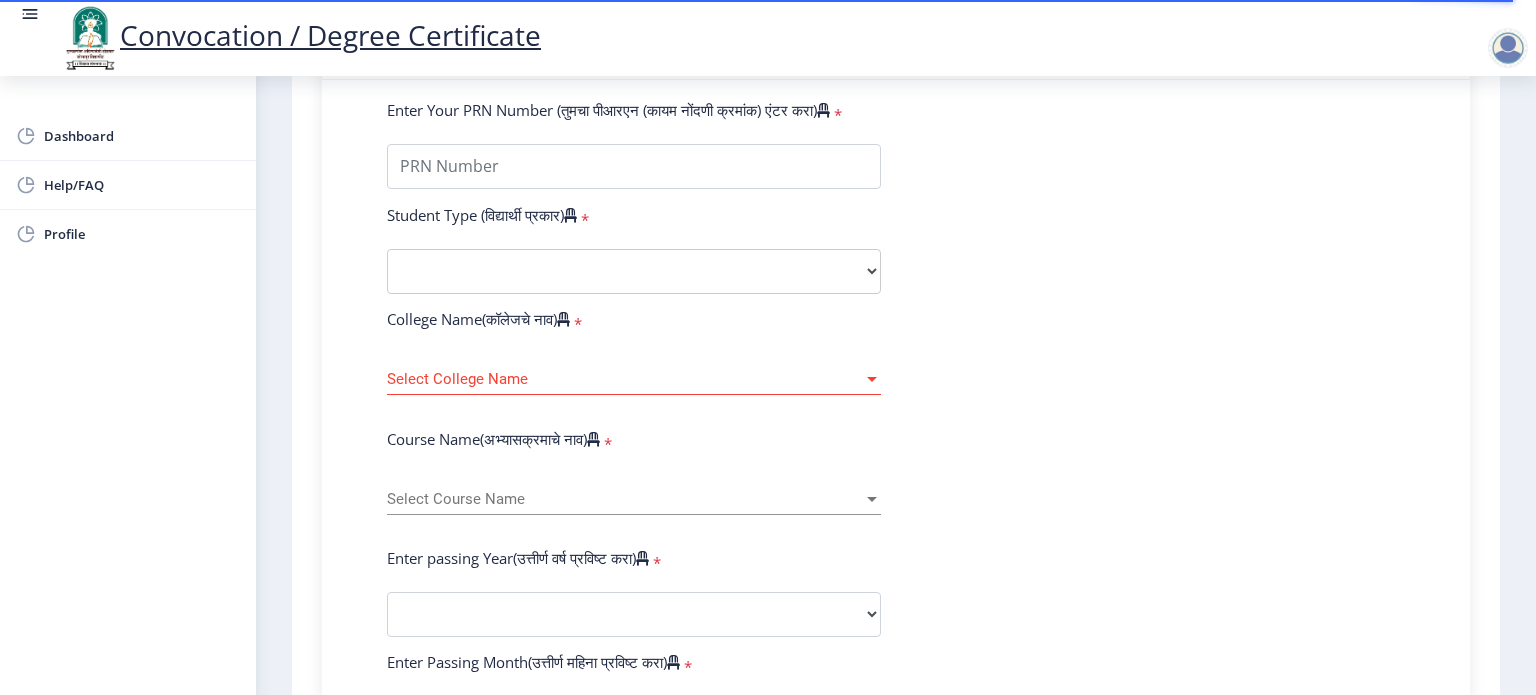 scroll, scrollTop: 600, scrollLeft: 0, axis: vertical 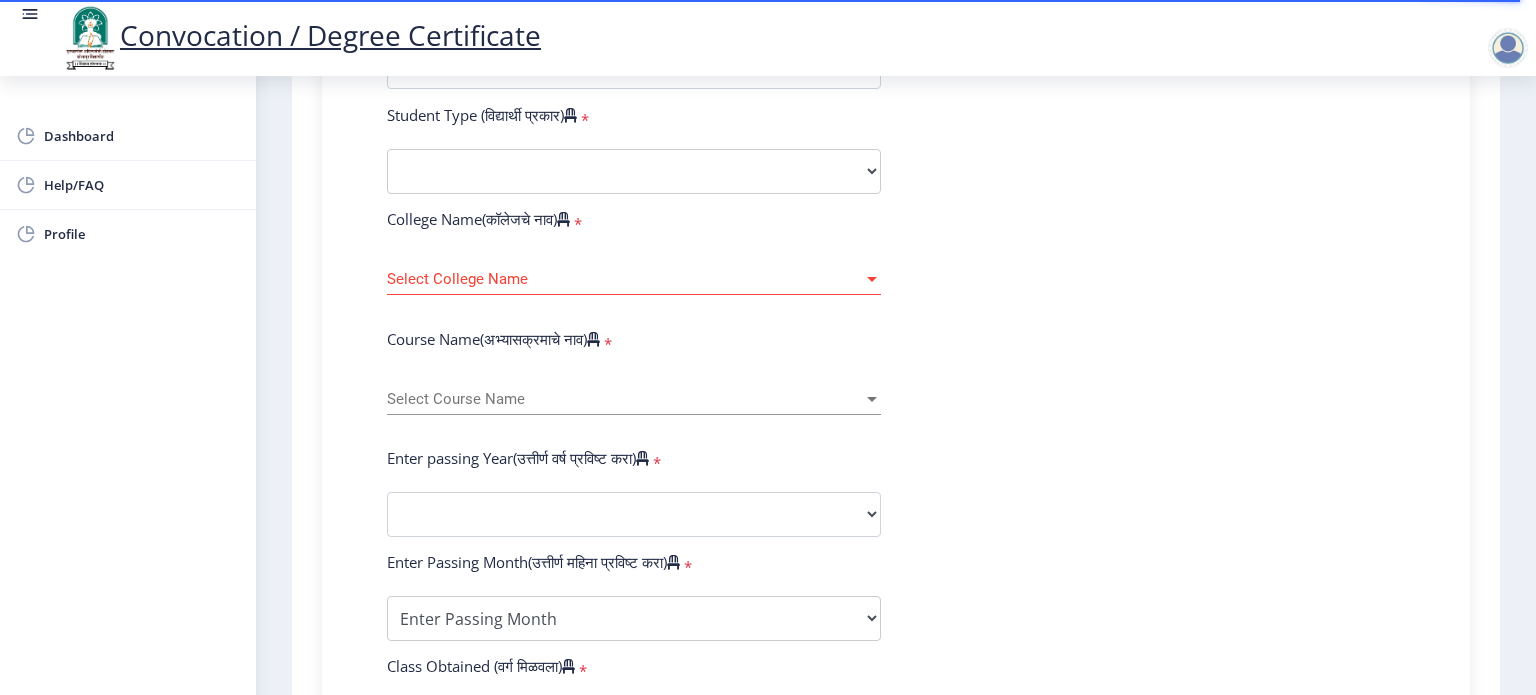 click on "Select Course Name" at bounding box center (625, 399) 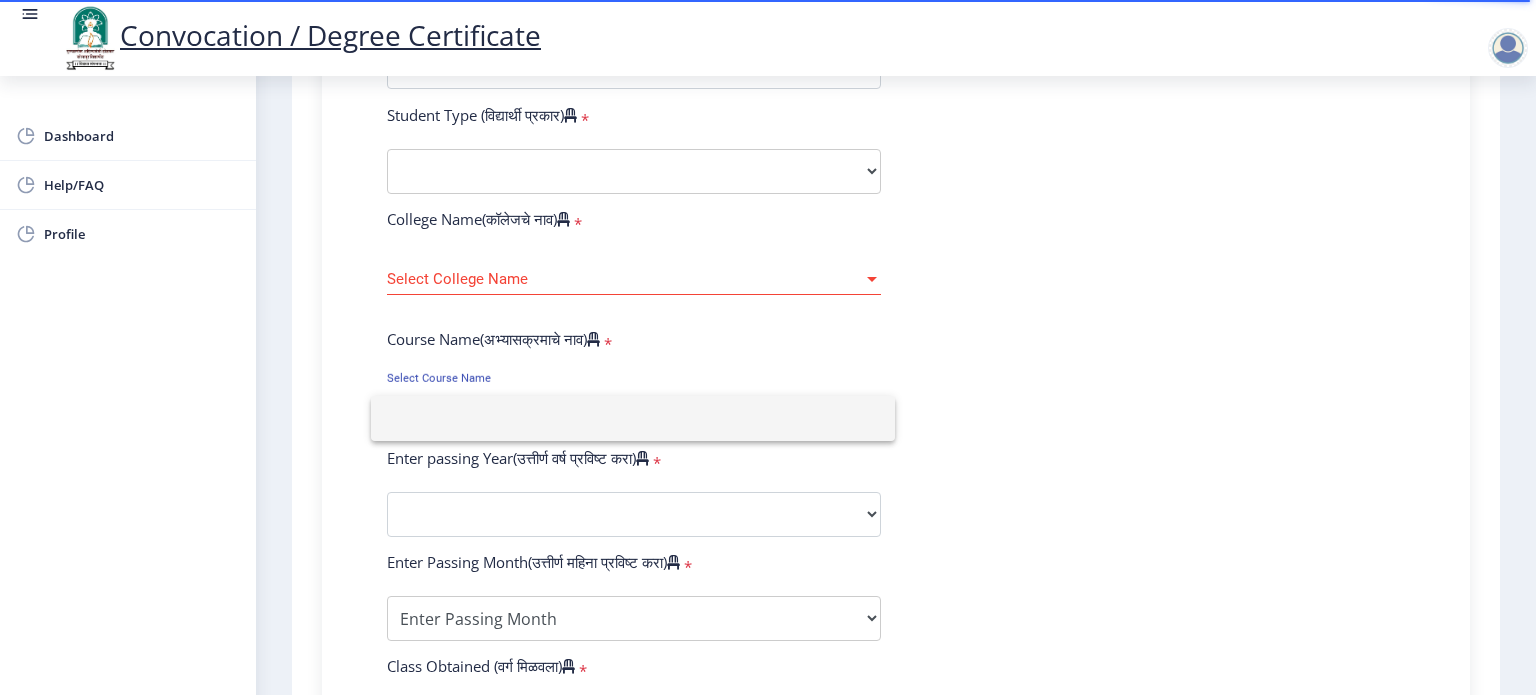 click 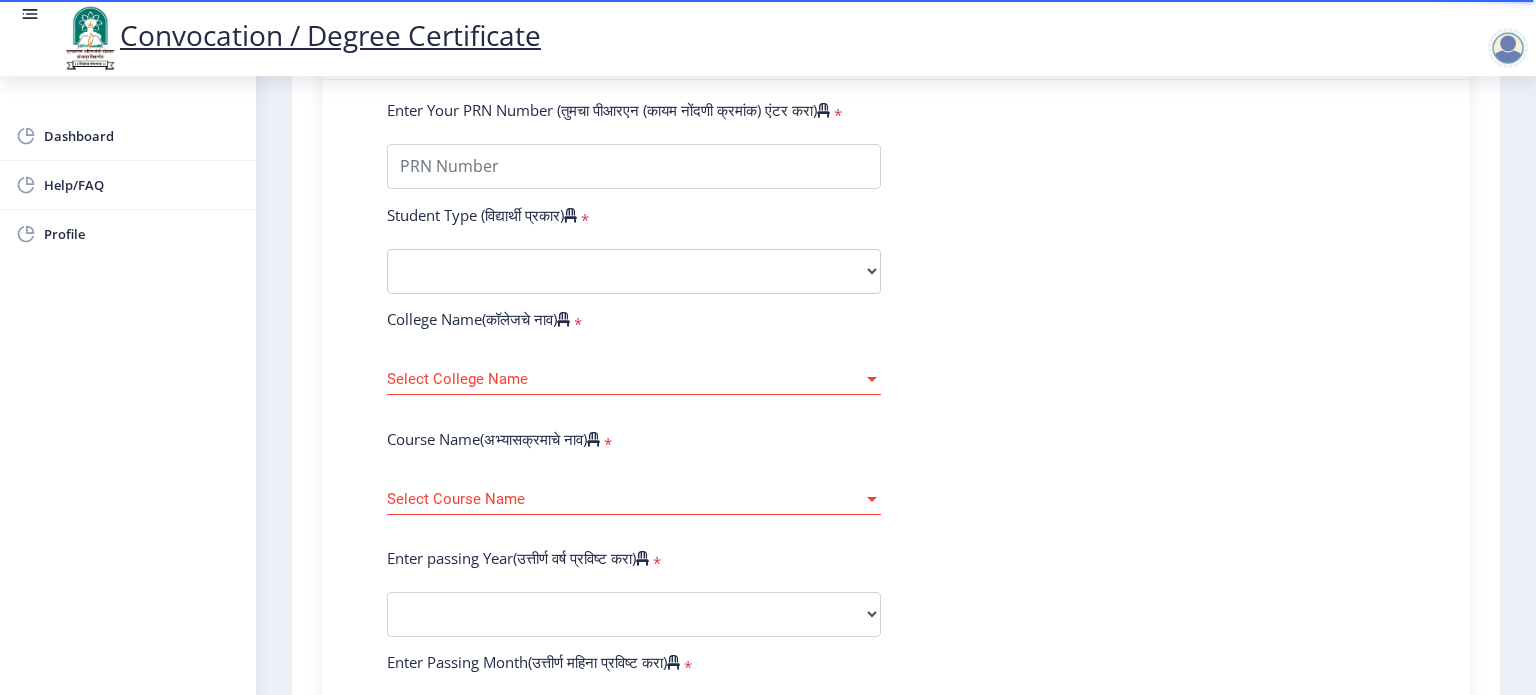 scroll, scrollTop: 700, scrollLeft: 0, axis: vertical 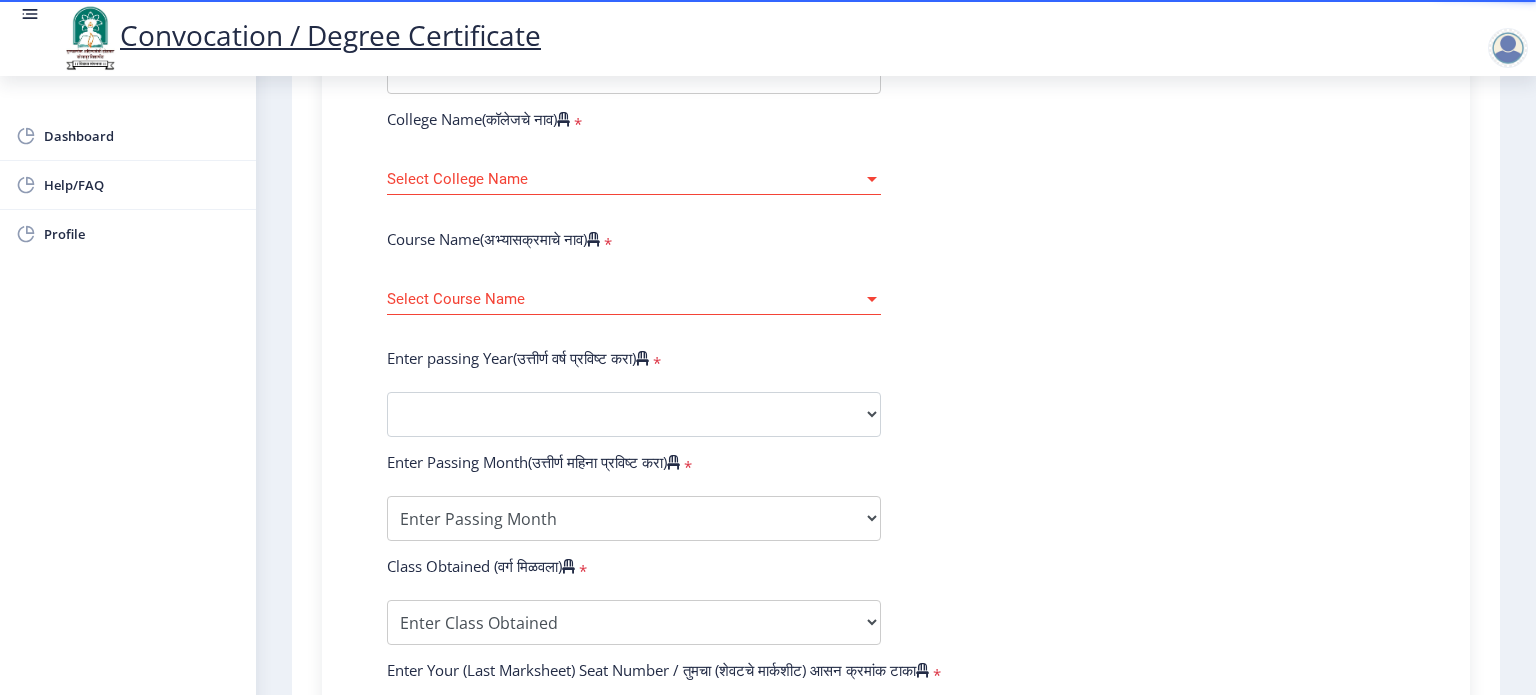 click on "Select Course Name" at bounding box center (625, 299) 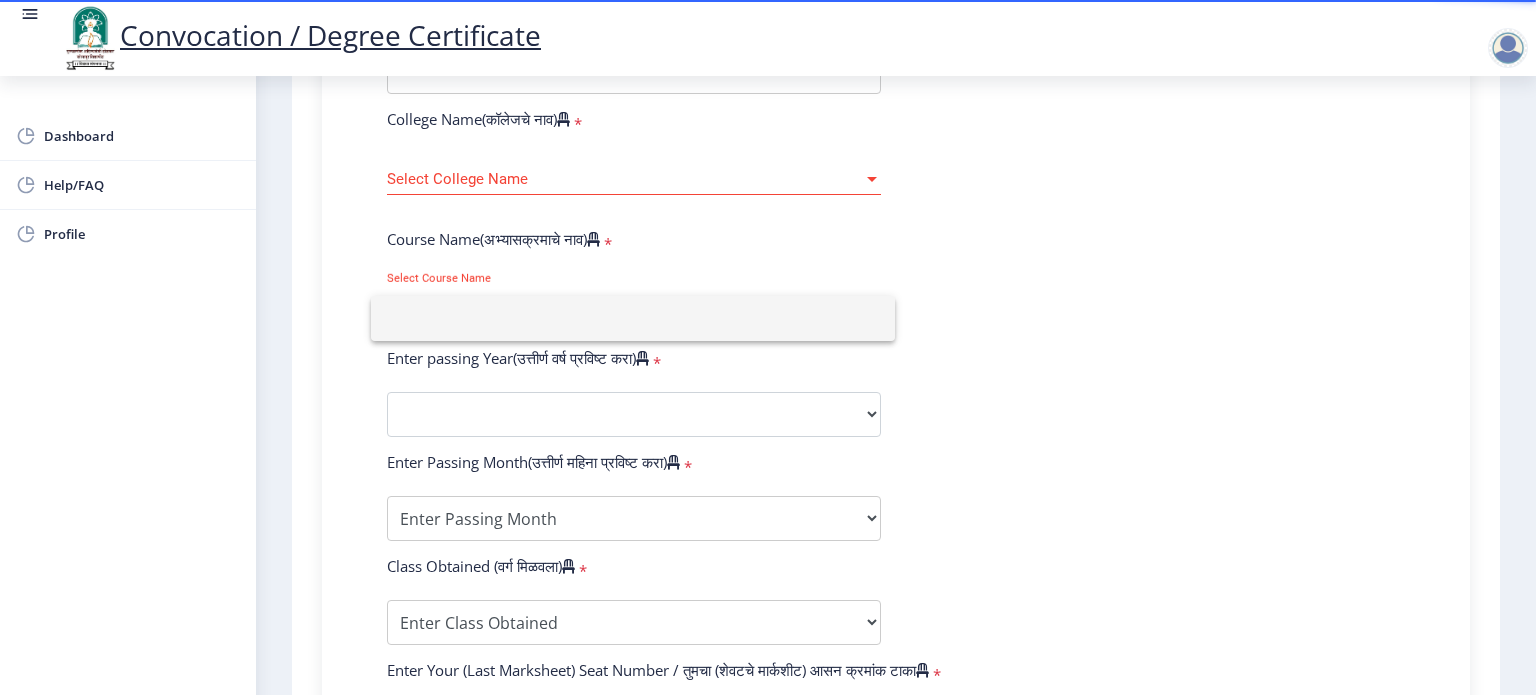 click at bounding box center [633, 318] 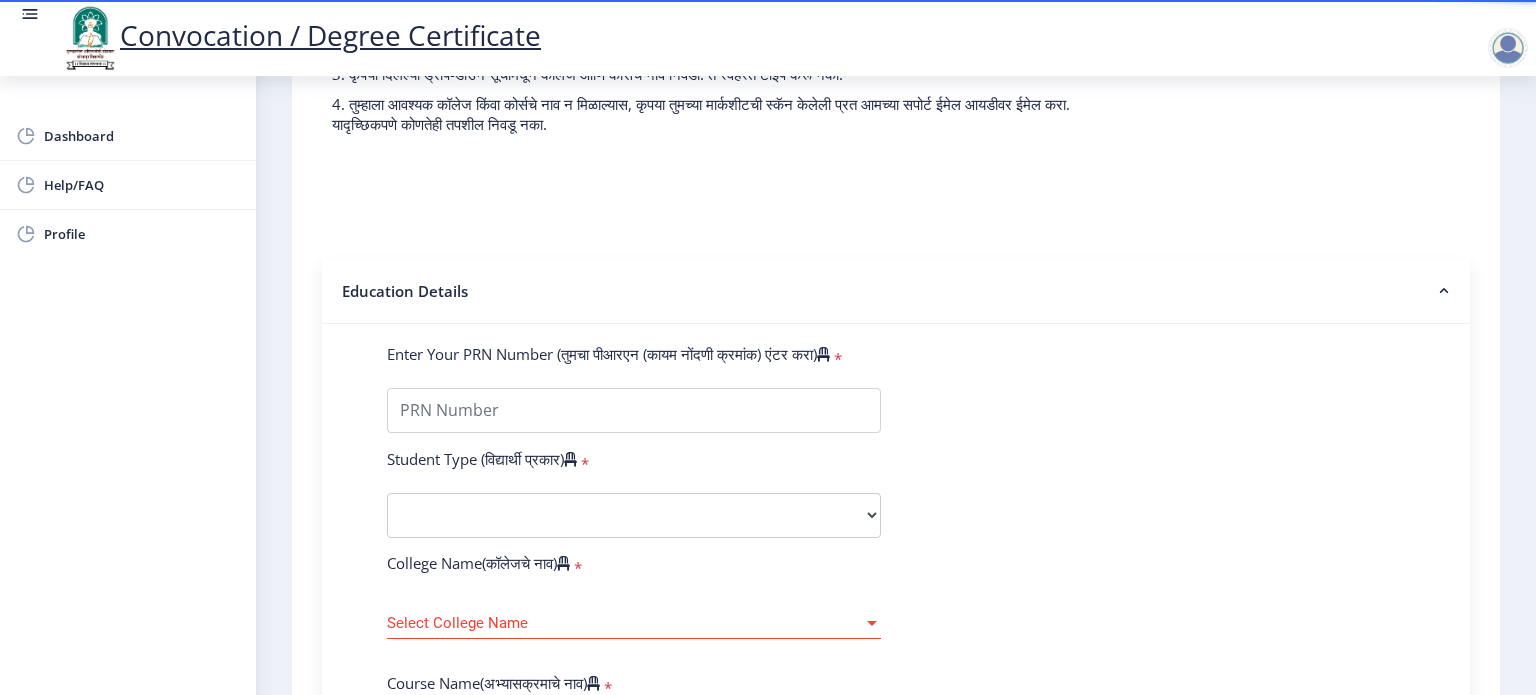 scroll, scrollTop: 240, scrollLeft: 0, axis: vertical 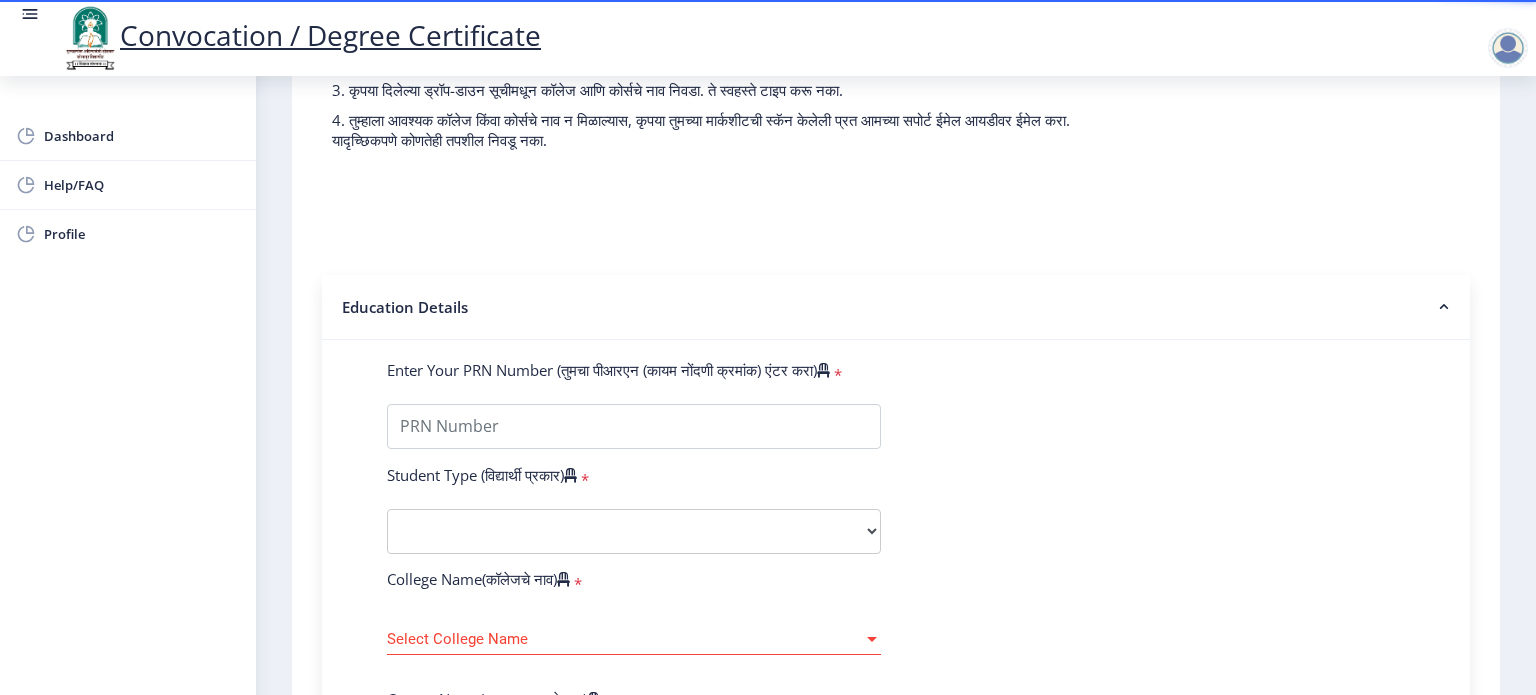 click on "Enter Your PRN Number (तुमचा पीआरएन (कायम नोंदणी क्रमांक) एंटर करा)" 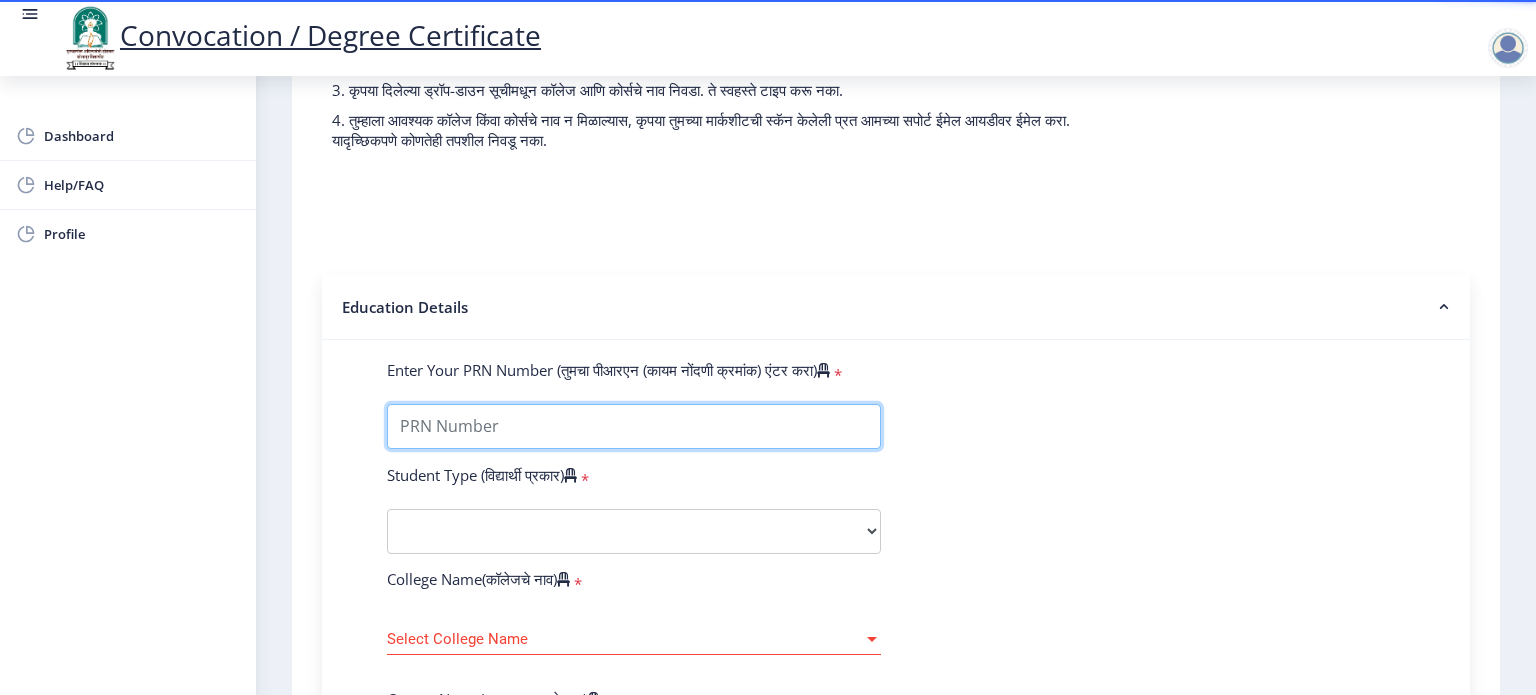 click on "Enter Your PRN Number (तुमचा पीआरएन (कायम नोंदणी क्रमांक) एंटर करा)" at bounding box center (634, 426) 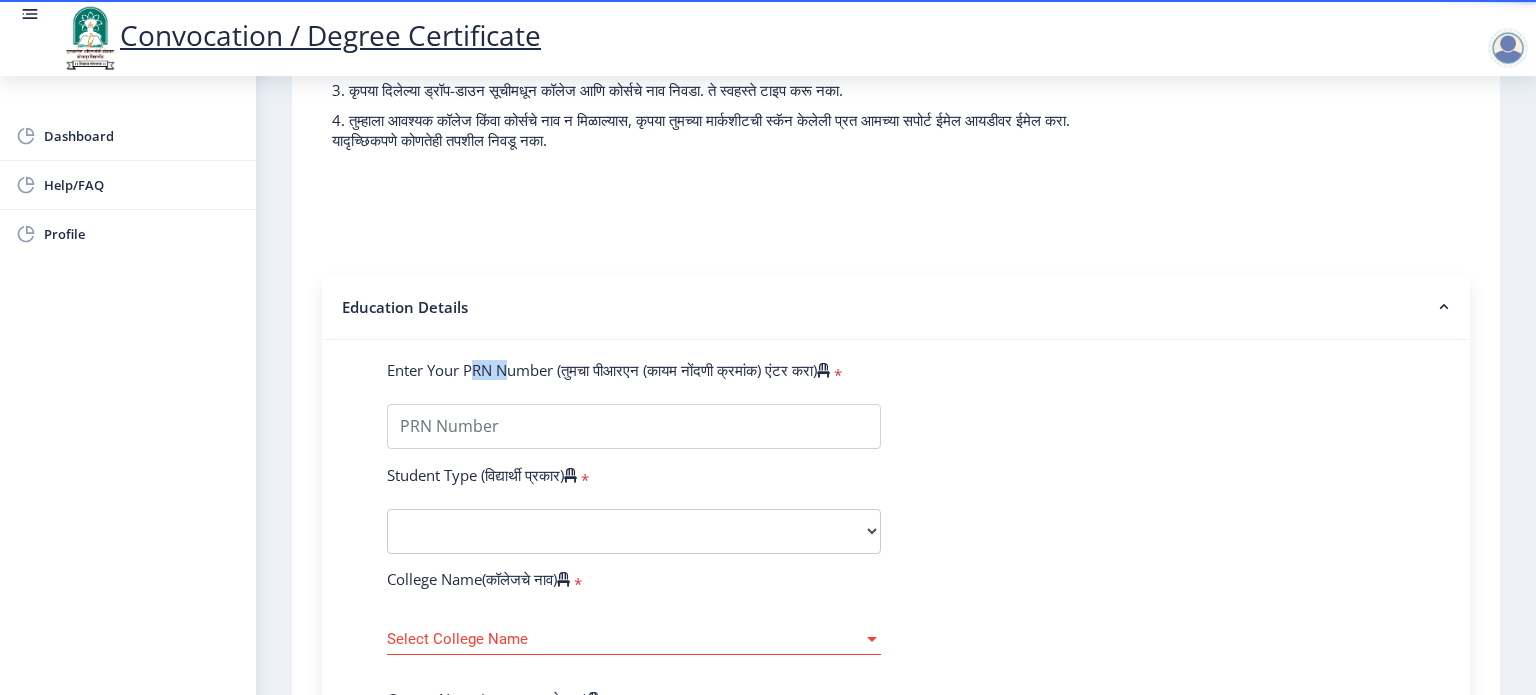 click on "Enter Your PRN Number (तुमचा पीआरएन (कायम नोंदणी क्रमांक) एंटर करा)" 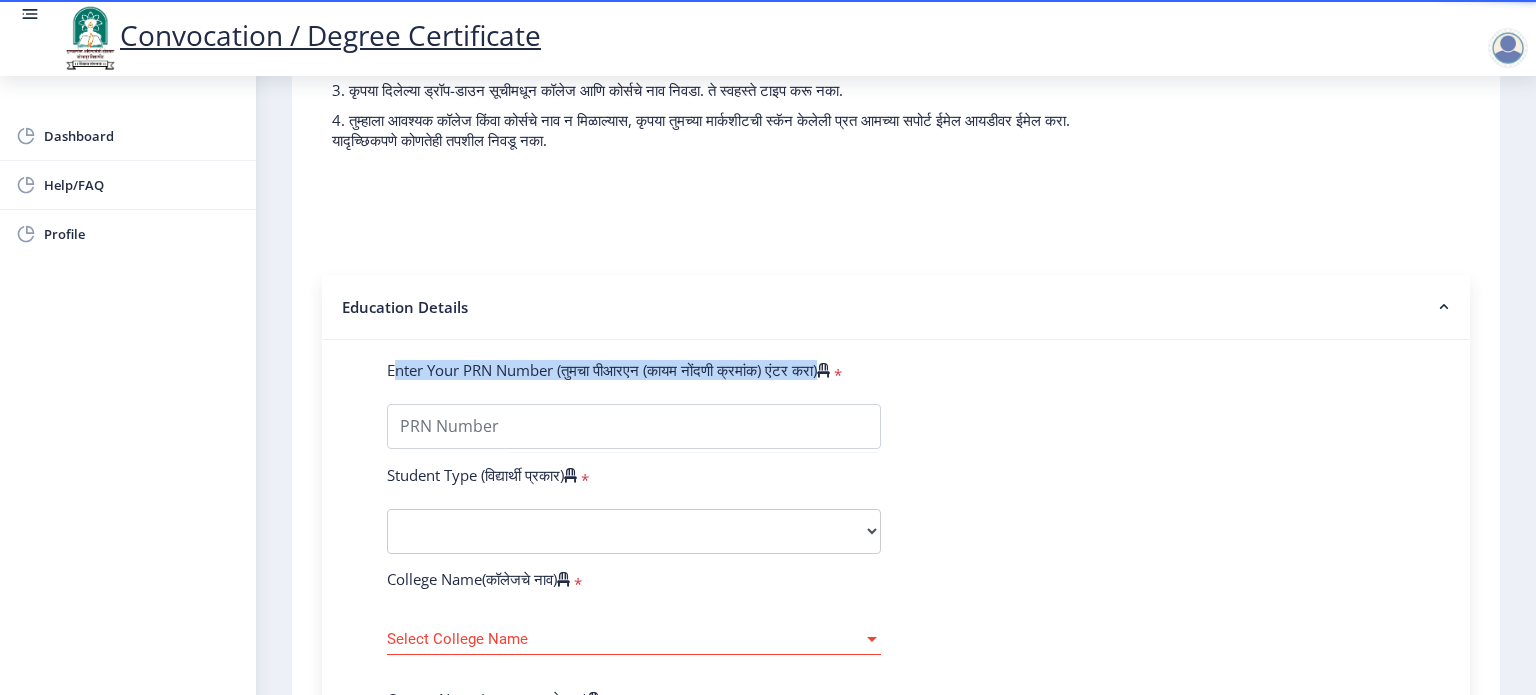 click on "Enter Your PRN Number (तुमचा पीआरएन (कायम नोंदणी क्रमांक) एंटर करा)" 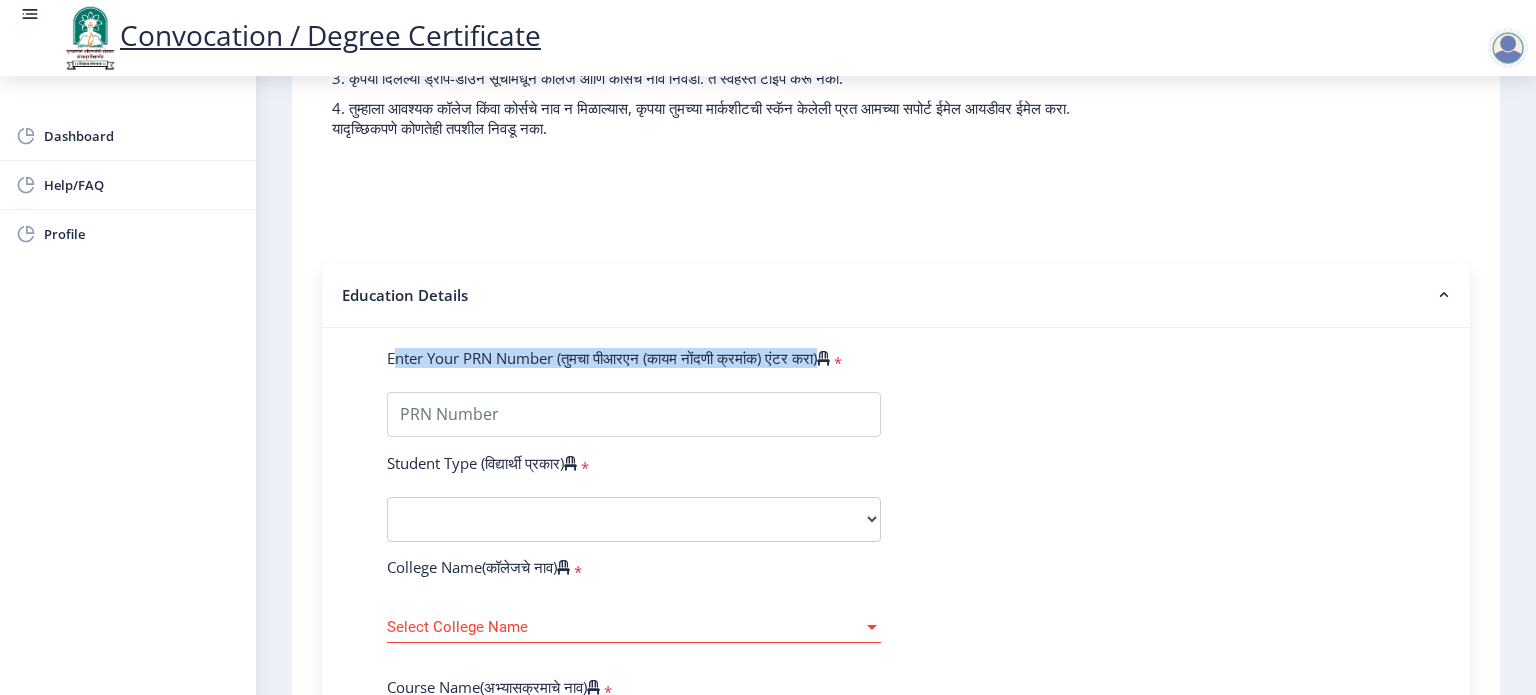 scroll, scrollTop: 240, scrollLeft: 0, axis: vertical 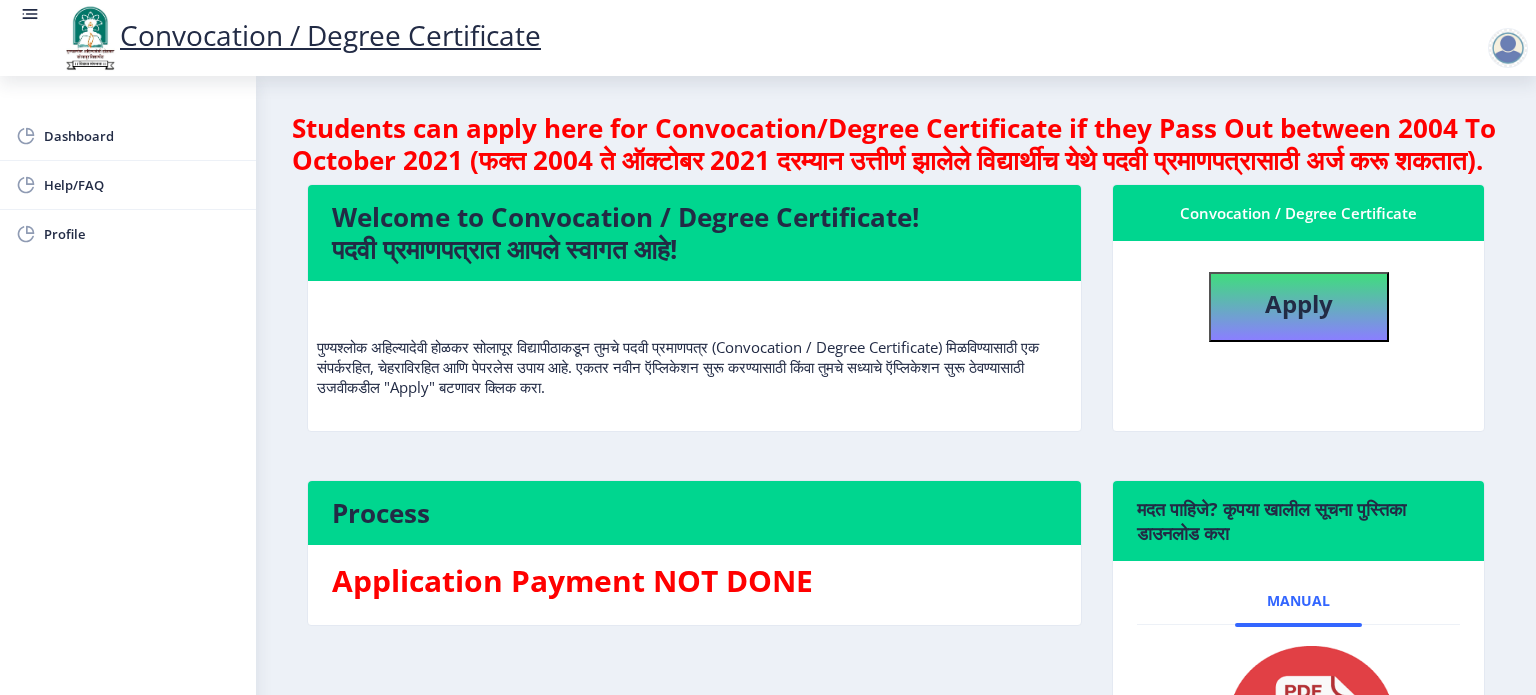click on "Students can apply here for Convocation/Degree Certificate if they Pass Out between 2004 To October 2021 (फक्त 2004 ते ऑक्टोबर 2021 दरम्यान उत्तीर्ण झालेले विद्यार्थीच येथे पदवी प्रमाणपत्रासाठी अर्ज करू शकतात)." 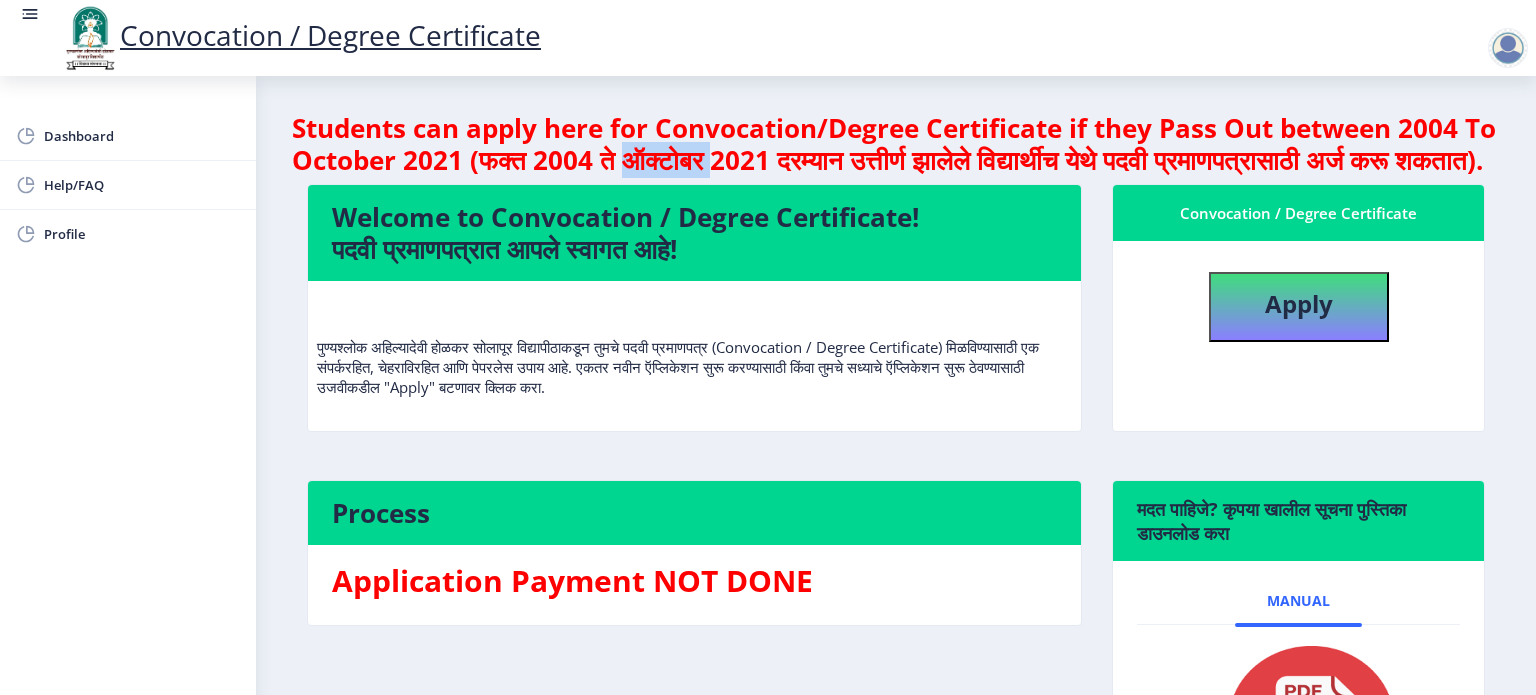 click on "Students can apply here for Convocation/Degree Certificate if they Pass Out between 2004 To October 2021 (फक्त 2004 ते ऑक्टोबर 2021 दरम्यान उत्तीर्ण झालेले विद्यार्थीच येथे पदवी प्रमाणपत्रासाठी अर्ज करू शकतात)." 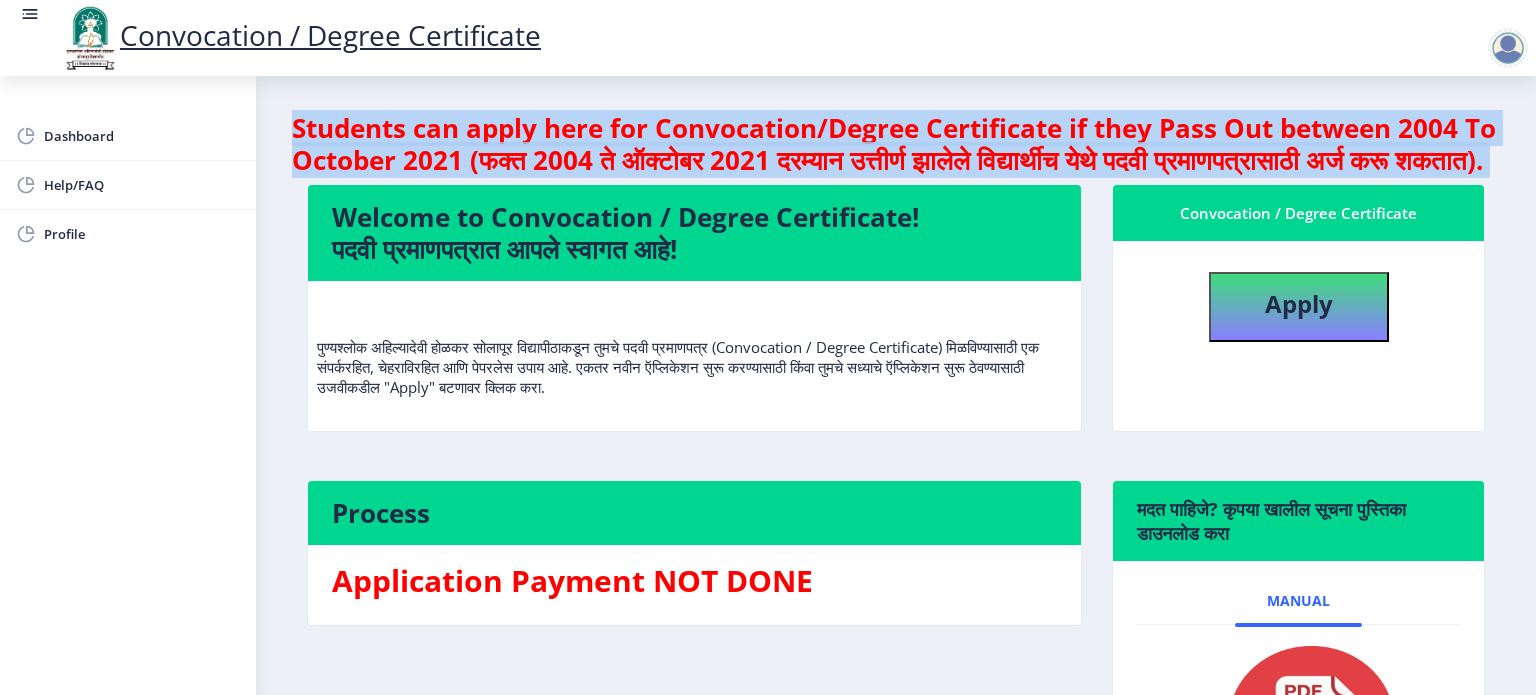 click on "Students can apply here for Convocation/Degree Certificate if they Pass Out between 2004 To October 2021 (फक्त 2004 ते ऑक्टोबर 2021 दरम्यान उत्तीर्ण झालेले विद्यार्थीच येथे पदवी प्रमाणपत्रासाठी अर्ज करू शकतात)." 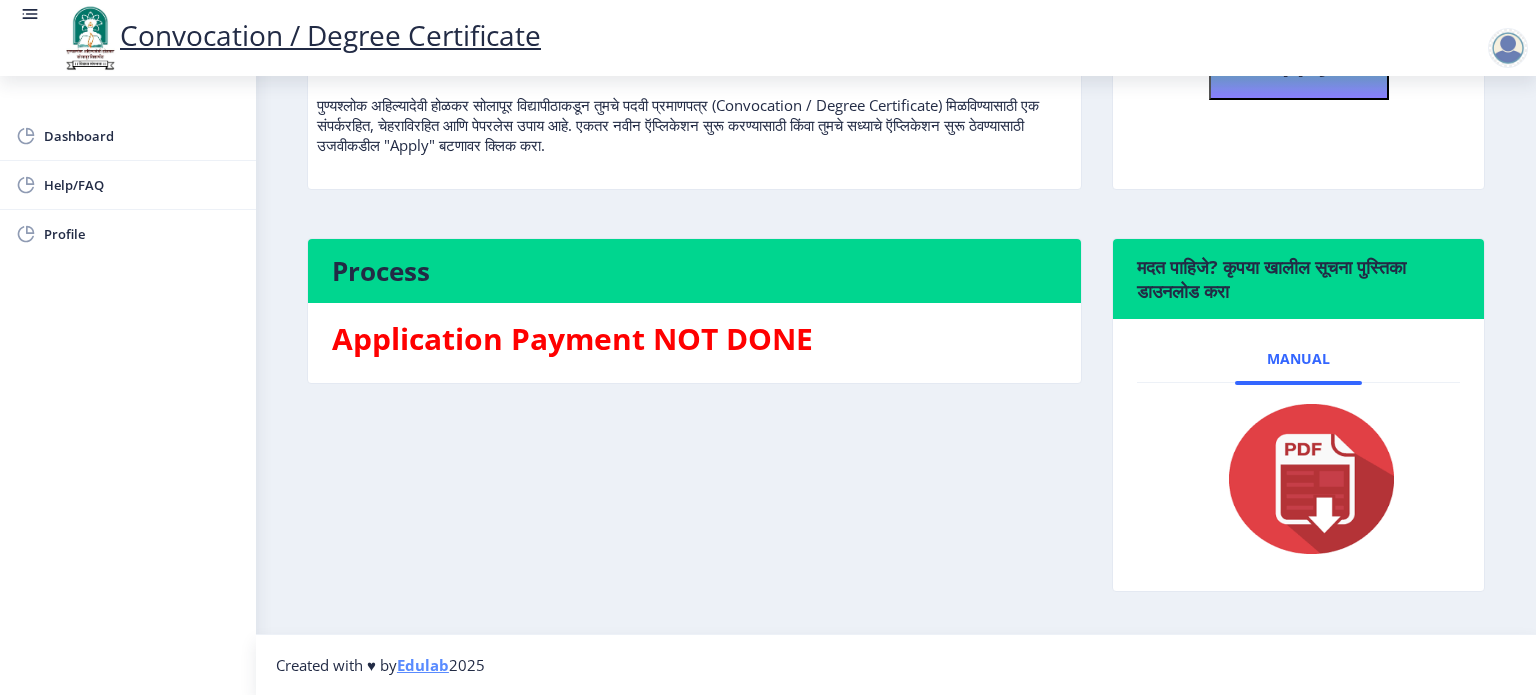 scroll, scrollTop: 0, scrollLeft: 0, axis: both 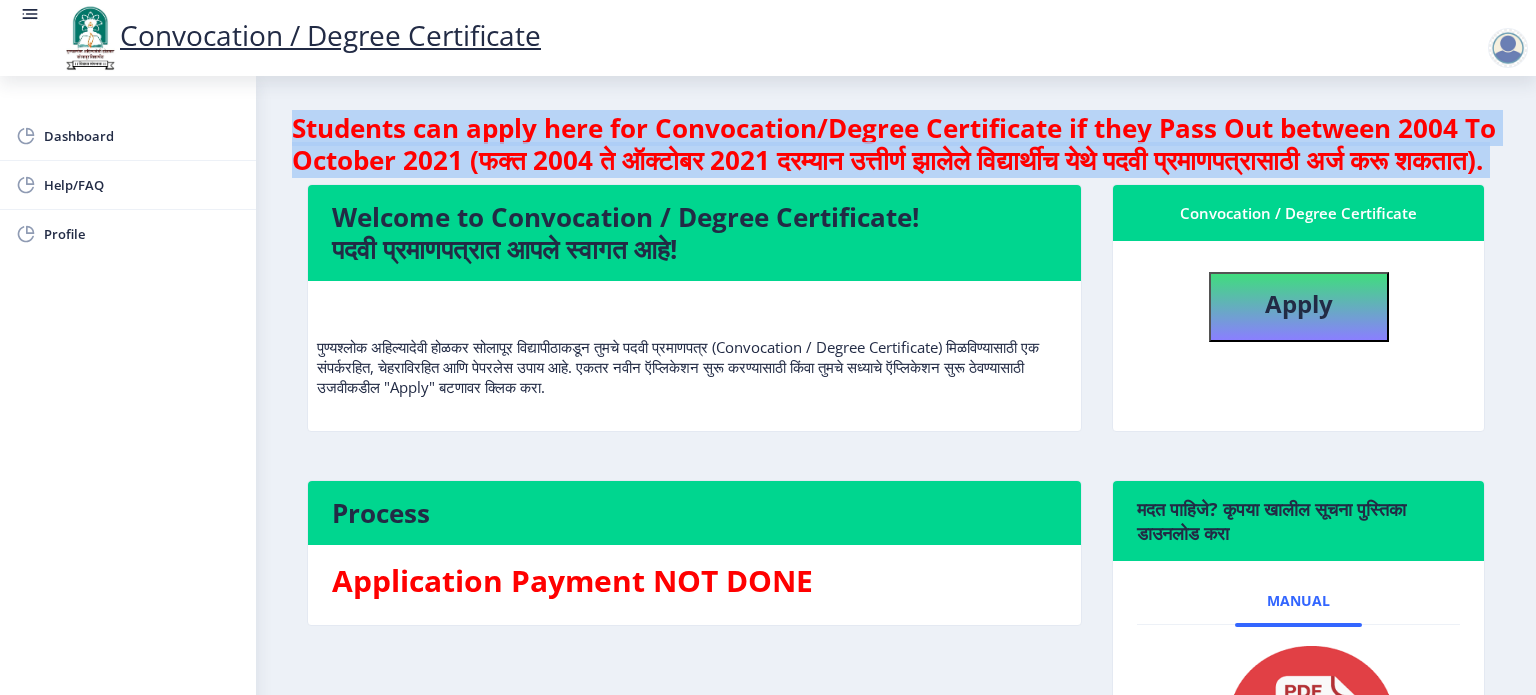 click on "Students can apply here for Convocation/Degree Certificate if they Pass Out between 2004 To October 2021 (फक्त 2004 ते ऑक्टोबर 2021 दरम्यान उत्तीर्ण झालेले विद्यार्थीच येथे पदवी प्रमाणपत्रासाठी अर्ज करू शकतात)." 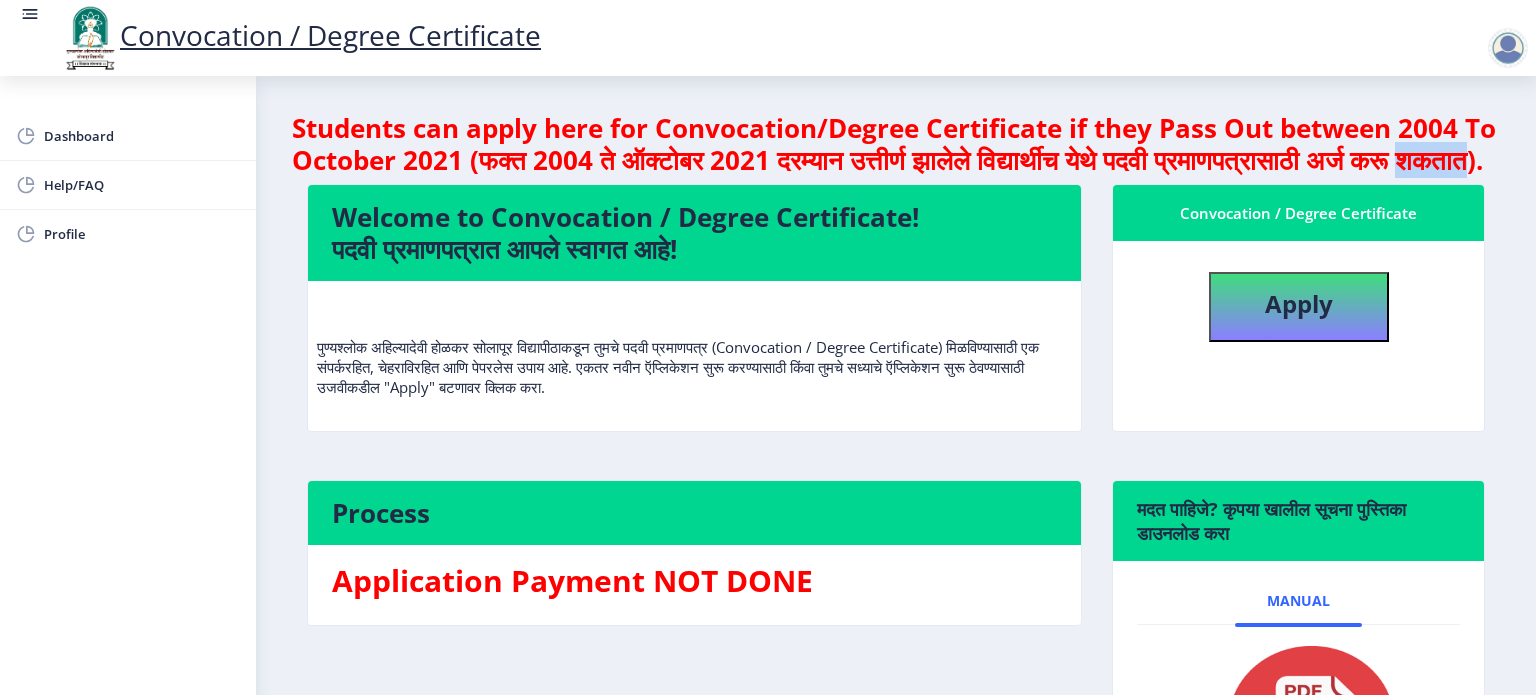 click on "Students can apply here for Convocation/Degree Certificate if they Pass Out between 2004 To October 2021 (फक्त 2004 ते ऑक्टोबर 2021 दरम्यान उत्तीर्ण झालेले विद्यार्थीच येथे पदवी प्रमाणपत्रासाठी अर्ज करू शकतात)." 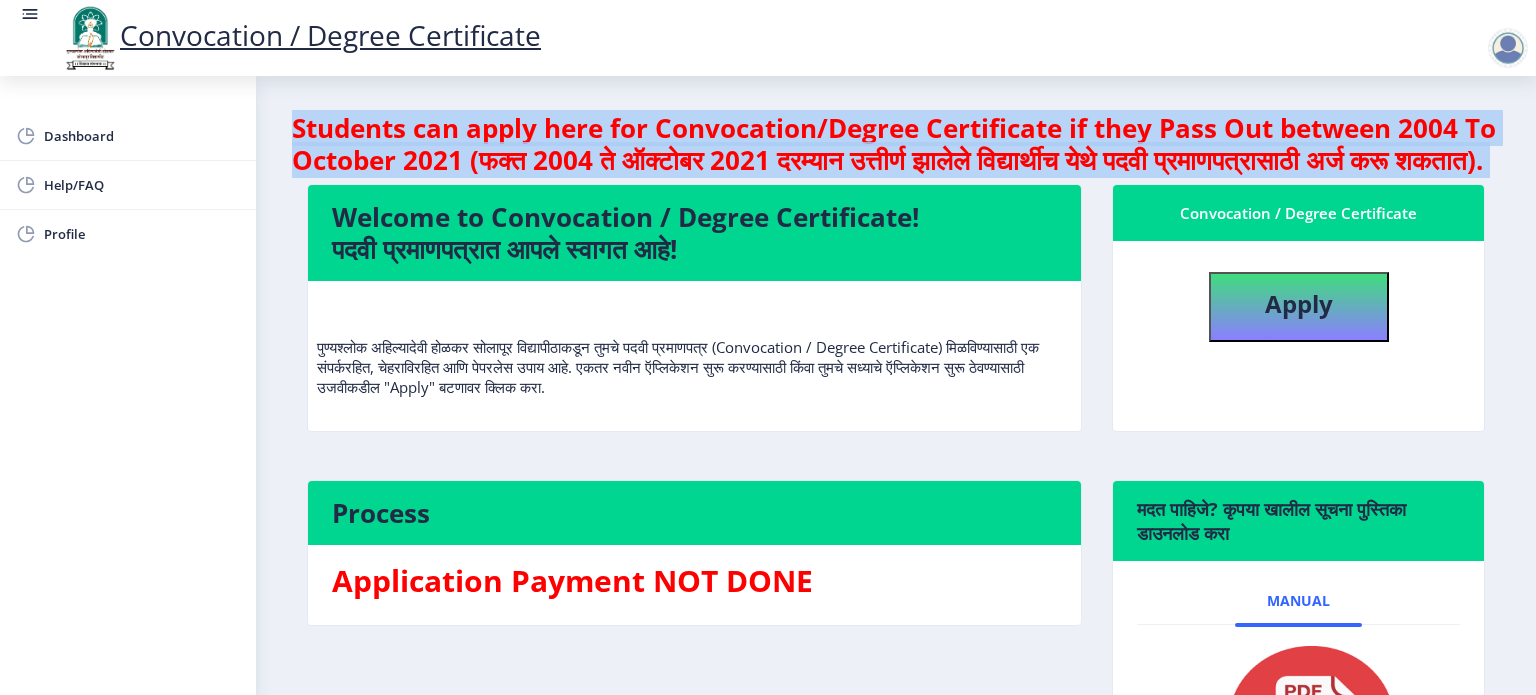 click on "Students can apply here for Convocation/Degree Certificate if they Pass Out between 2004 To October 2021 (फक्त 2004 ते ऑक्टोबर 2021 दरम्यान उत्तीर्ण झालेले विद्यार्थीच येथे पदवी प्रमाणपत्रासाठी अर्ज करू शकतात)." 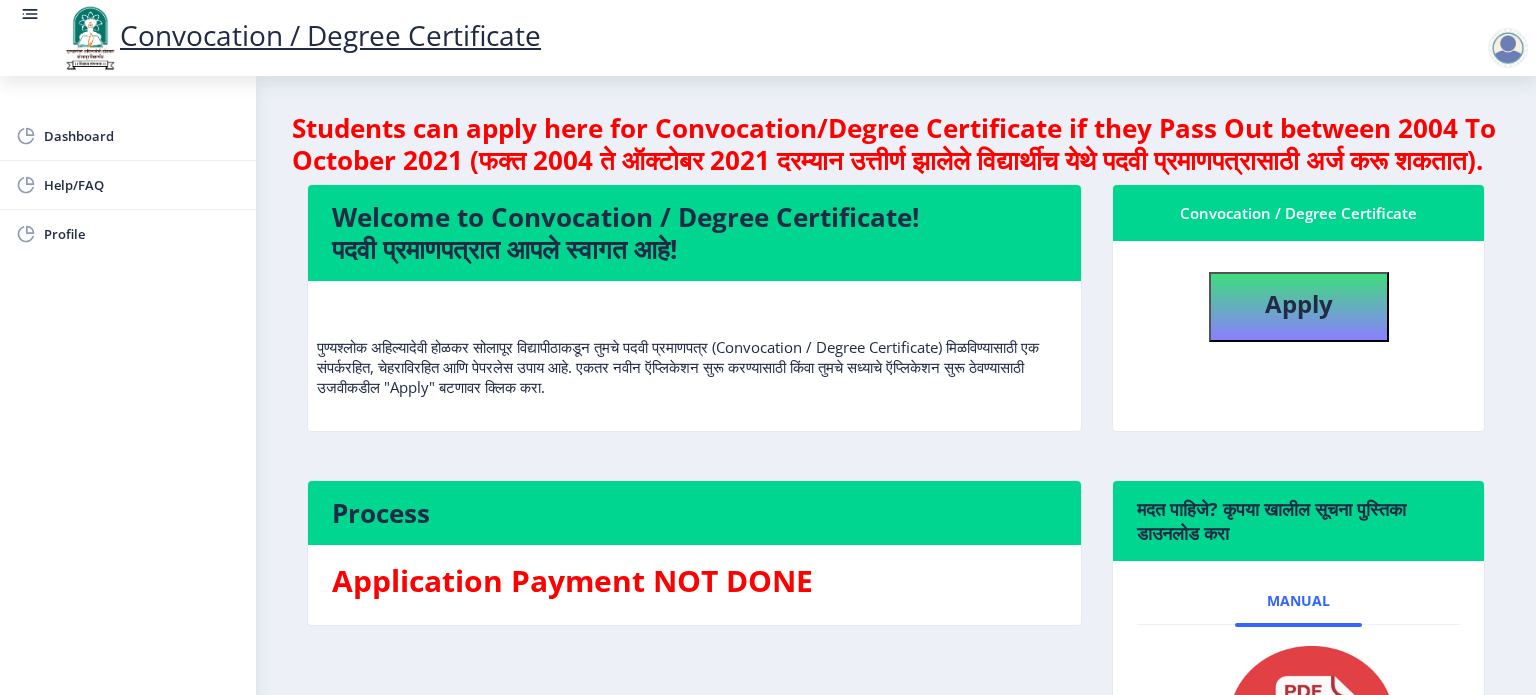 click on "Students can apply here for Convocation/Degree Certificate if they Pass Out between 2004 To October 2021 (फक्त 2004 ते ऑक्टोबर 2021 दरम्यान उत्तीर्ण झालेले विद्यार्थीच येथे पदवी प्रमाणपत्रासाठी अर्ज करू शकतात)." 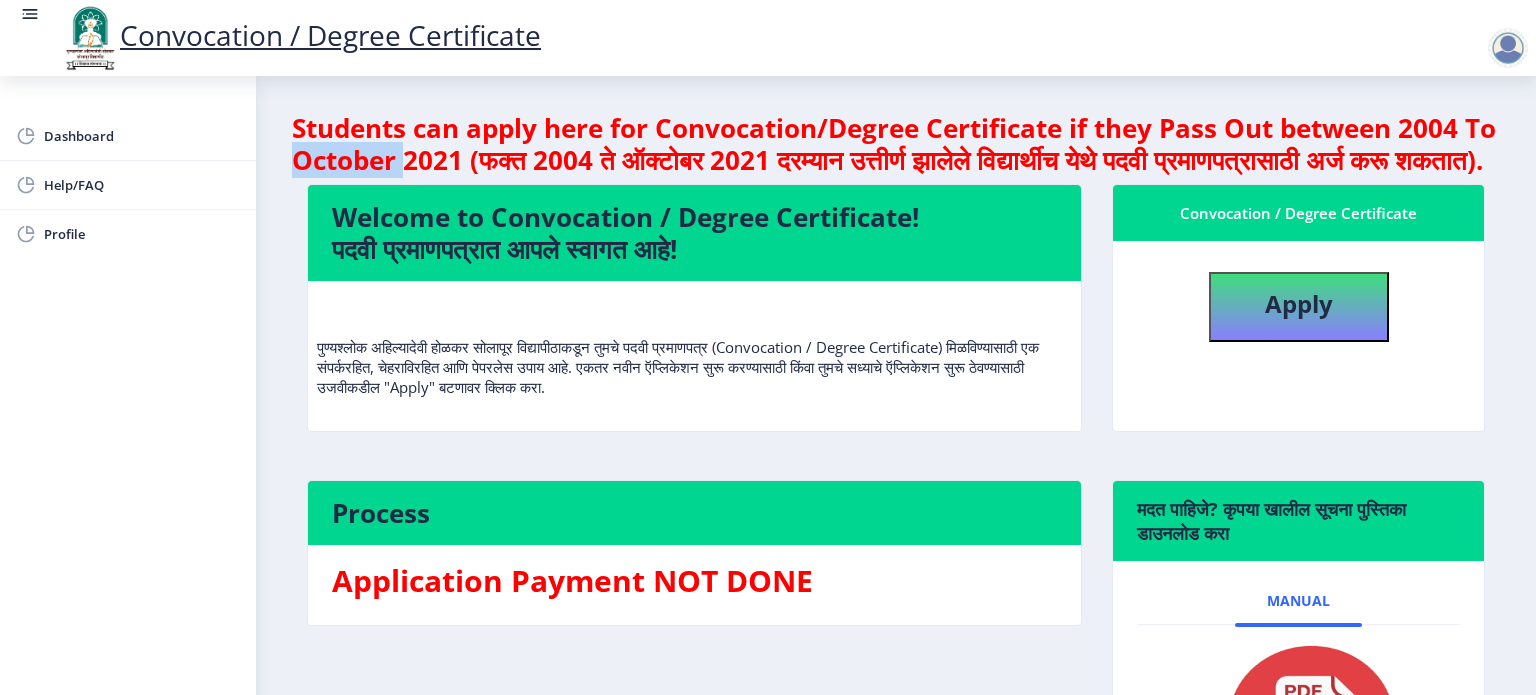click on "Students can apply here for Convocation/Degree Certificate if they Pass Out between 2004 To October 2021 (फक्त 2004 ते ऑक्टोबर 2021 दरम्यान उत्तीर्ण झालेले विद्यार्थीच येथे पदवी प्रमाणपत्रासाठी अर्ज करू शकतात)." 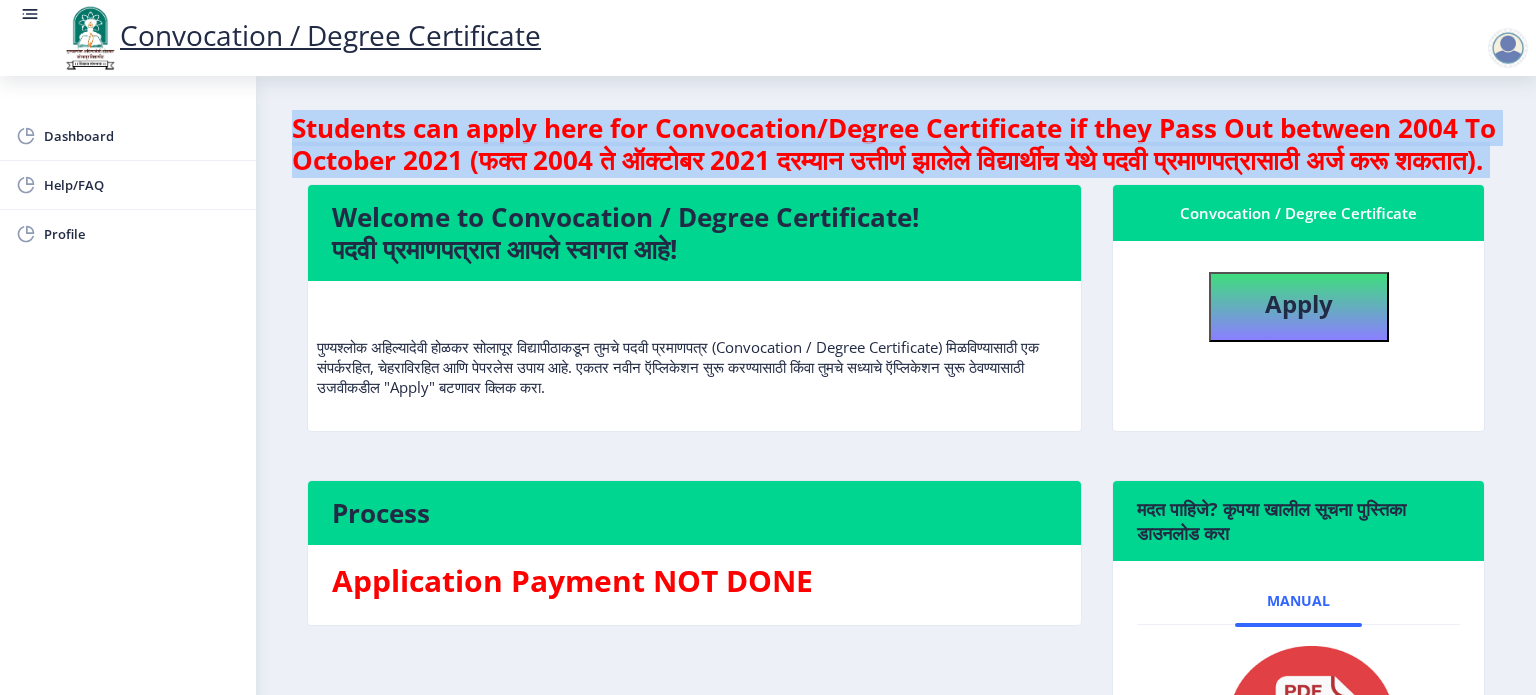 click on "Students can apply here for Convocation/Degree Certificate if they Pass Out between 2004 To October 2021 (फक्त 2004 ते ऑक्टोबर 2021 दरम्यान उत्तीर्ण झालेले विद्यार्थीच येथे पदवी प्रमाणपत्रासाठी अर्ज करू शकतात)." 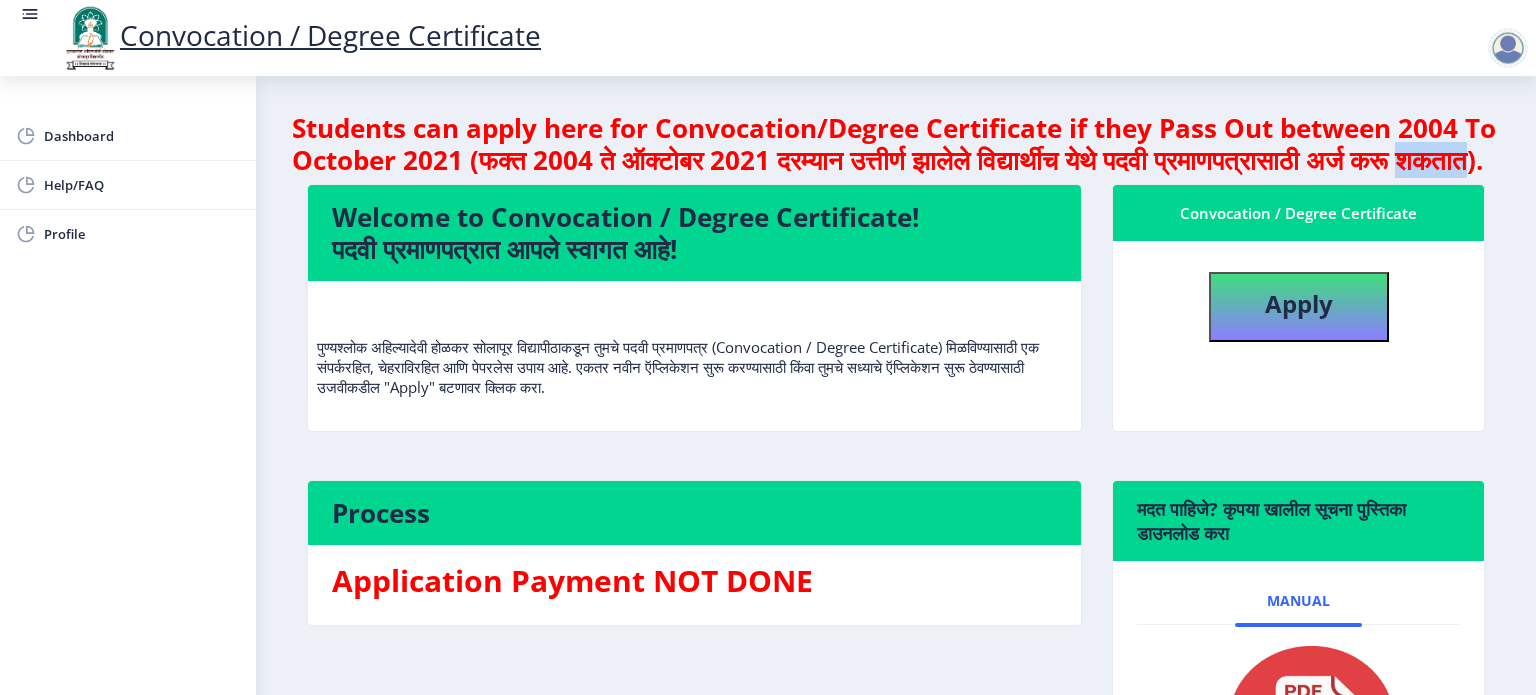 click on "Students can apply here for Convocation/Degree Certificate if they Pass Out between 2004 To October 2021 (फक्त 2004 ते ऑक्टोबर 2021 दरम्यान उत्तीर्ण झालेले विद्यार्थीच येथे पदवी प्रमाणपत्रासाठी अर्ज करू शकतात)." 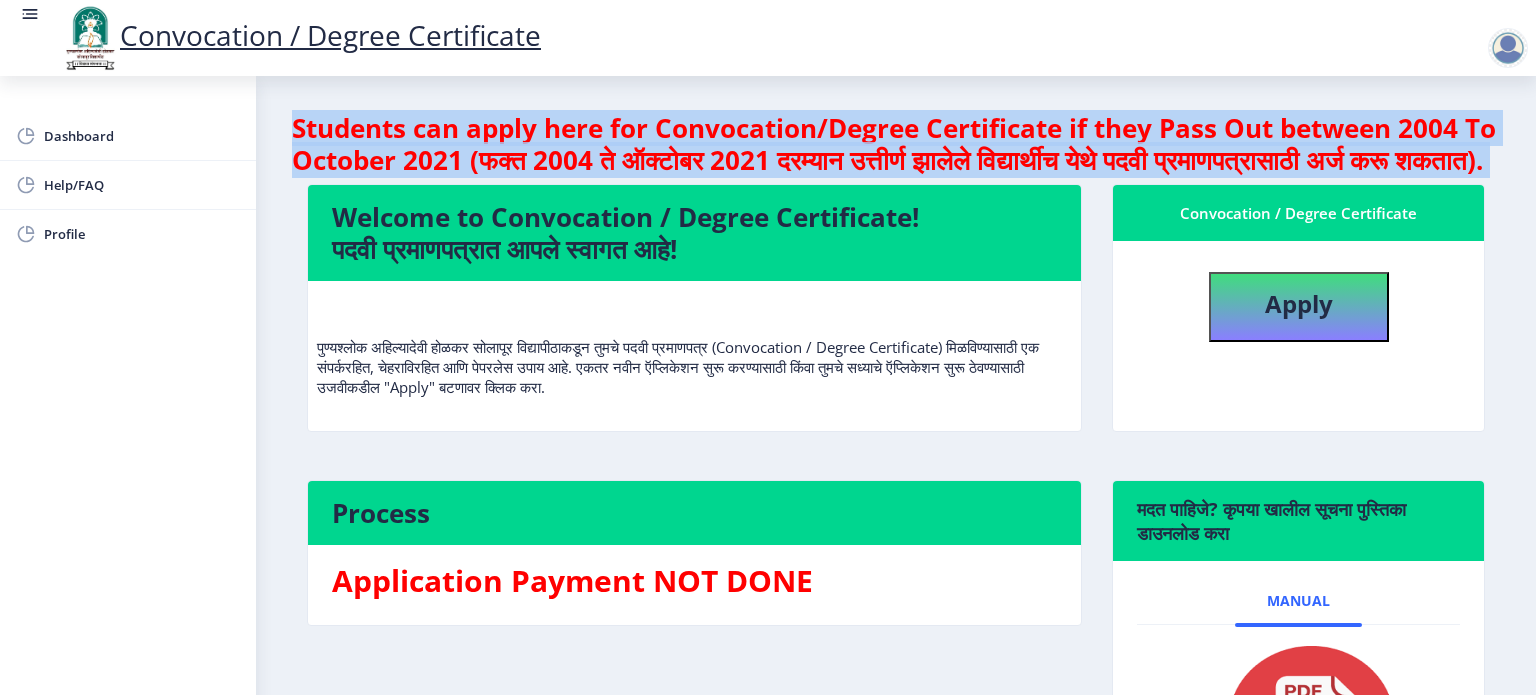 click on "Students can apply here for Convocation/Degree Certificate if they Pass Out between 2004 To October 2021 (फक्त 2004 ते ऑक्टोबर 2021 दरम्यान उत्तीर्ण झालेले विद्यार्थीच येथे पदवी प्रमाणपत्रासाठी अर्ज करू शकतात)." 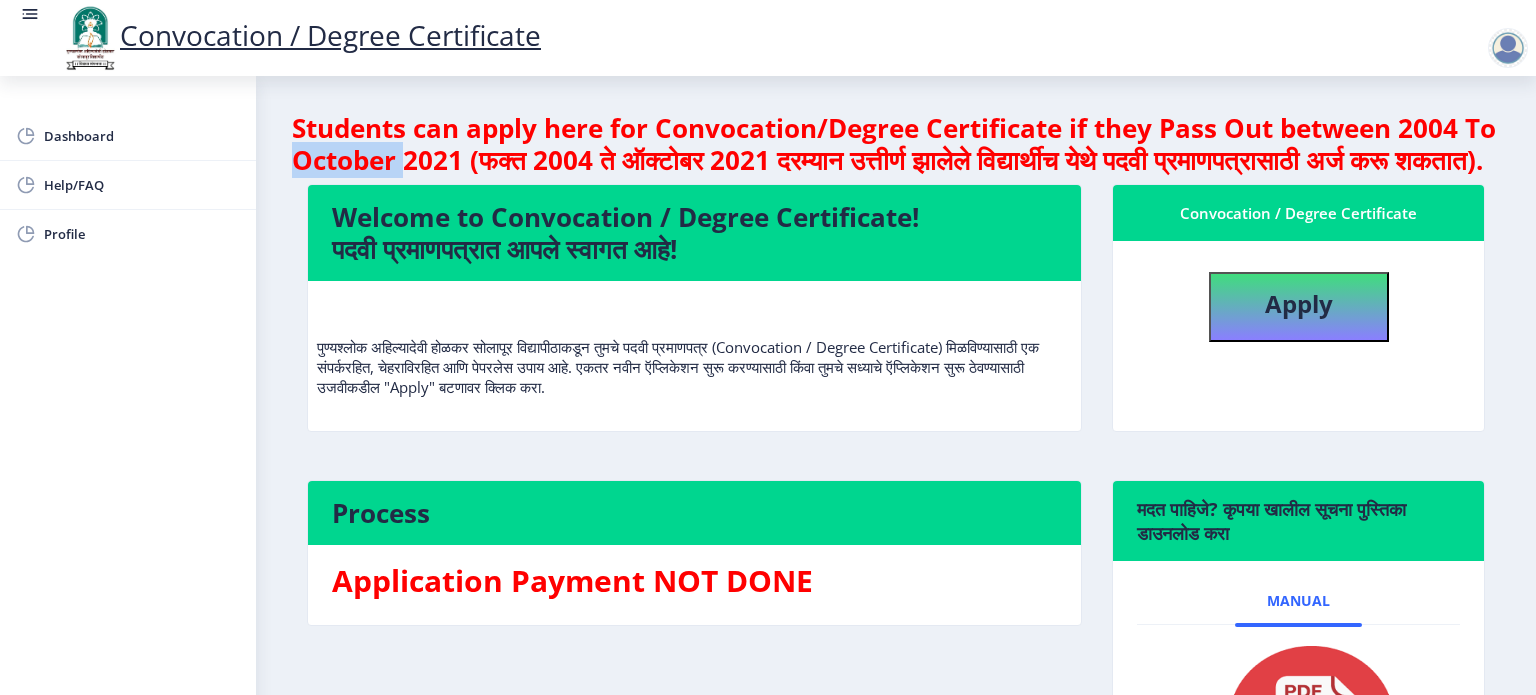 click on "Students can apply here for Convocation/Degree Certificate if they Pass Out between 2004 To October 2021 (फक्त 2004 ते ऑक्टोबर 2021 दरम्यान उत्तीर्ण झालेले विद्यार्थीच येथे पदवी प्रमाणपत्रासाठी अर्ज करू शकतात)." 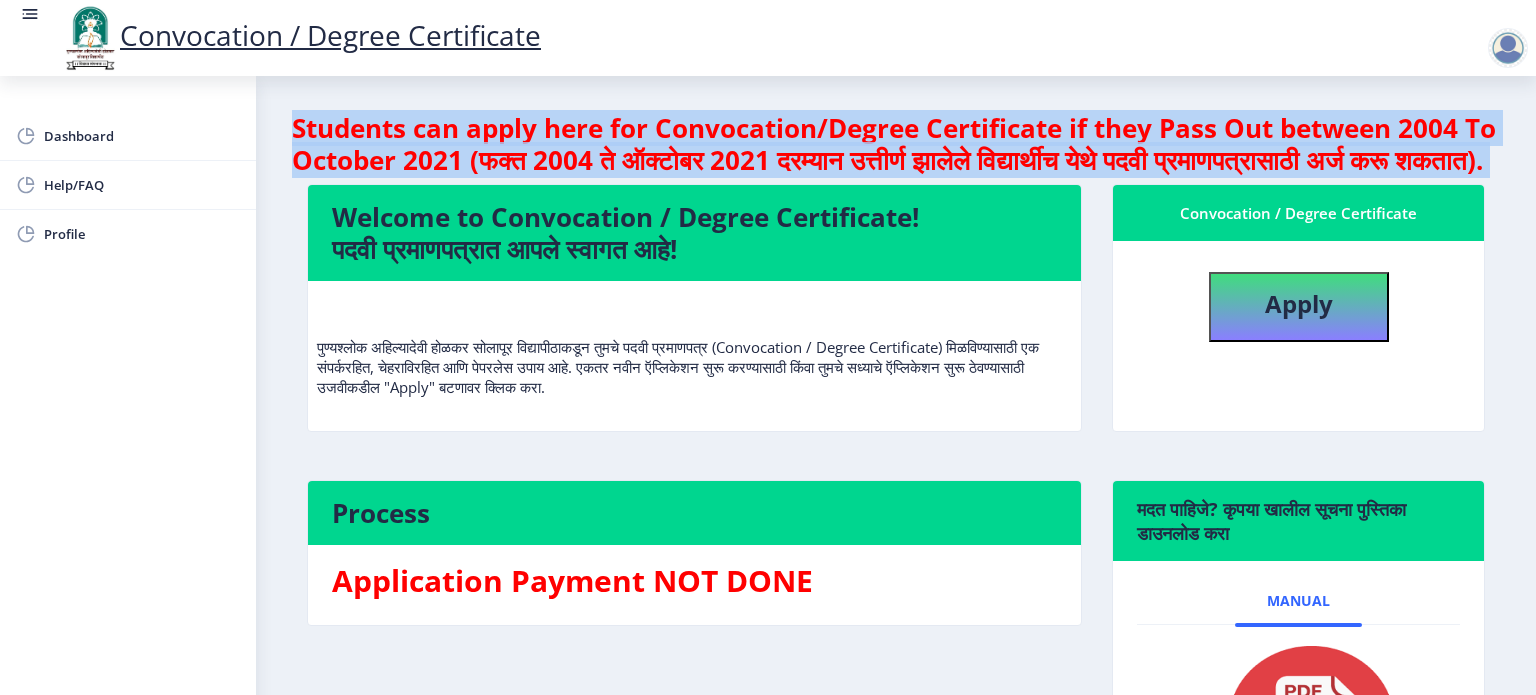 click on "Students can apply here for Convocation/Degree Certificate if they Pass Out between 2004 To October 2021 (फक्त 2004 ते ऑक्टोबर 2021 दरम्यान उत्तीर्ण झालेले विद्यार्थीच येथे पदवी प्रमाणपत्रासाठी अर्ज करू शकतात)." 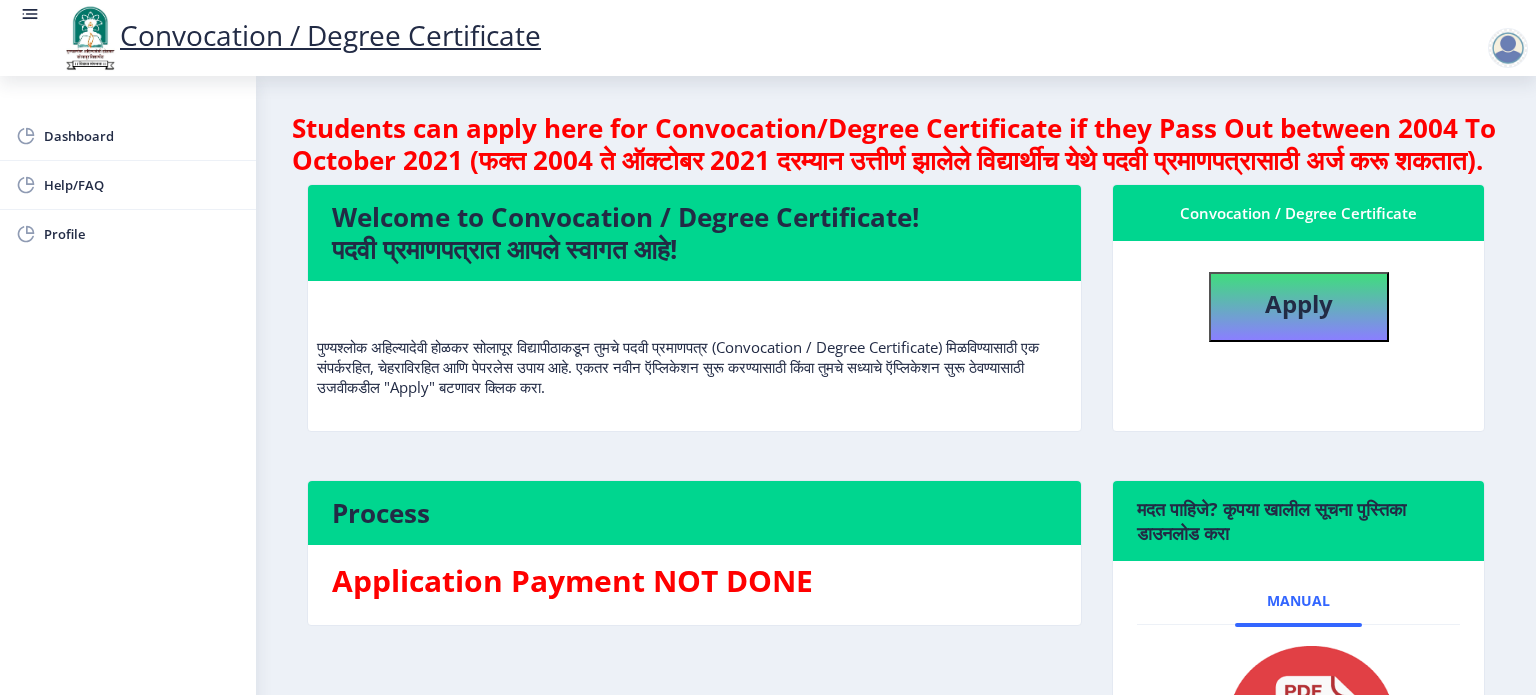 click on "Students can apply here for Convocation/Degree Certificate if they Pass Out between 2004 To October 2021 (फक्त 2004 ते ऑक्टोबर 2021 दरम्यान उत्तीर्ण झालेले विद्यार्थीच येथे पदवी प्रमाणपत्रासाठी अर्ज करू शकतात)." 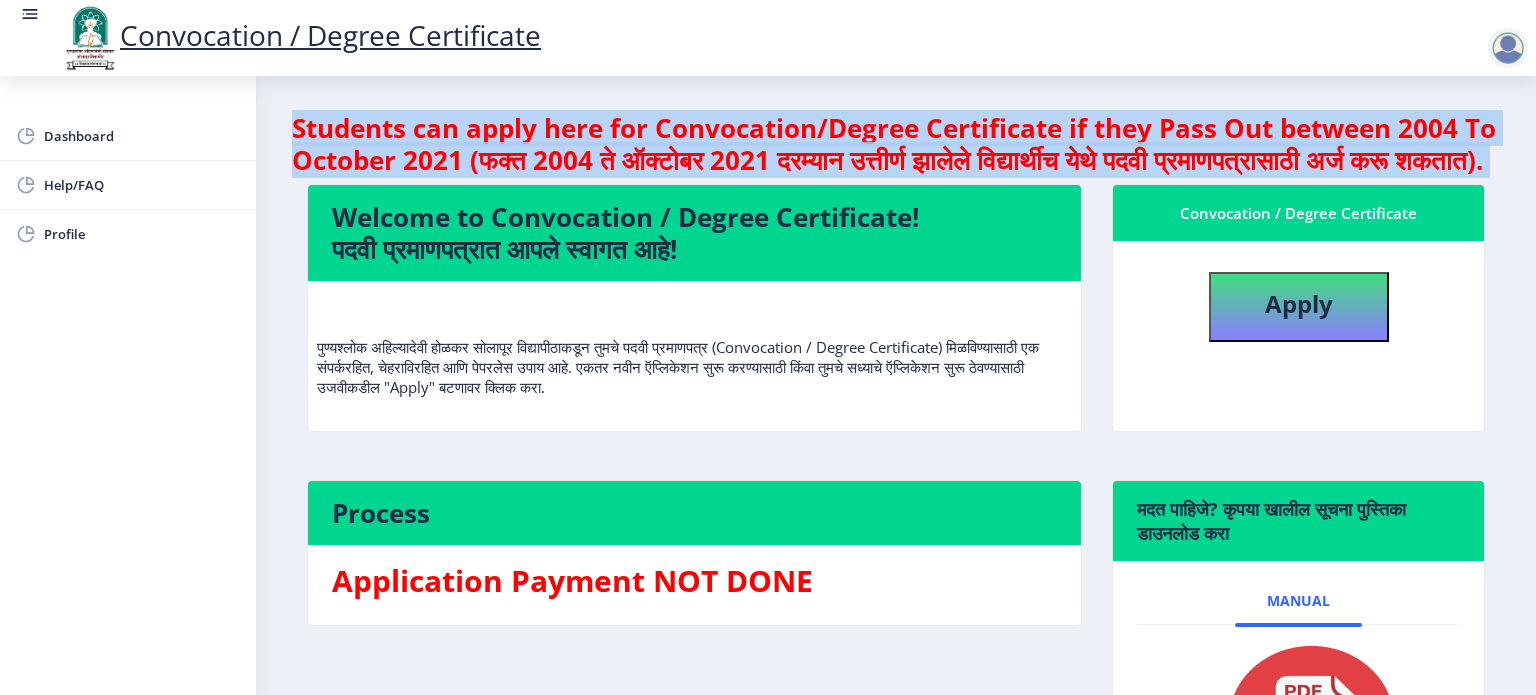 click on "Students can apply here for Convocation/Degree Certificate if they Pass Out between 2004 To October 2021 (फक्त 2004 ते ऑक्टोबर 2021 दरम्यान उत्तीर्ण झालेले विद्यार्थीच येथे पदवी प्रमाणपत्रासाठी अर्ज करू शकतात)." 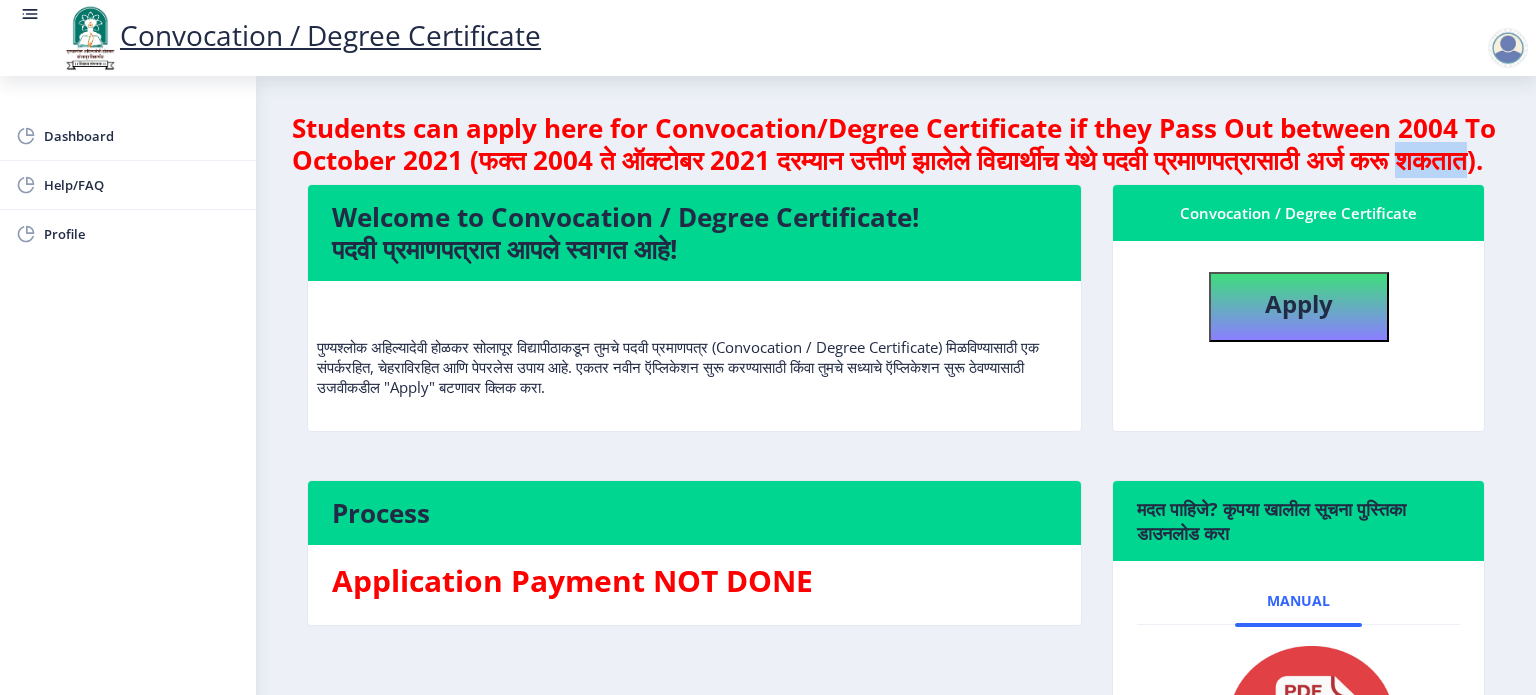 click on "Students can apply here for Convocation/Degree Certificate if they Pass Out between 2004 To October 2021 (फक्त 2004 ते ऑक्टोबर 2021 दरम्यान उत्तीर्ण झालेले विद्यार्थीच येथे पदवी प्रमाणपत्रासाठी अर्ज करू शकतात)." 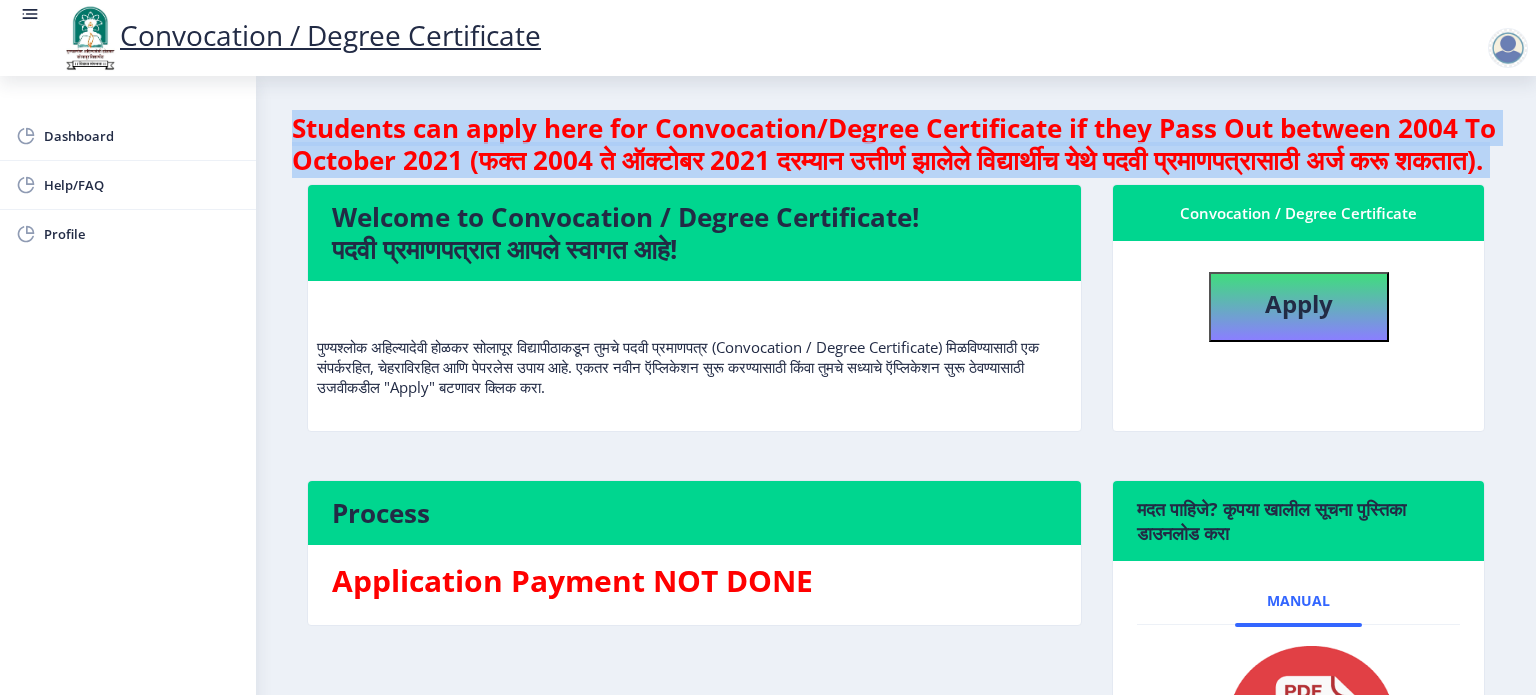 click on "Students can apply here for Convocation/Degree Certificate if they Pass Out between 2004 To October 2021 (फक्त 2004 ते ऑक्टोबर 2021 दरम्यान उत्तीर्ण झालेले विद्यार्थीच येथे पदवी प्रमाणपत्रासाठी अर्ज करू शकतात)." 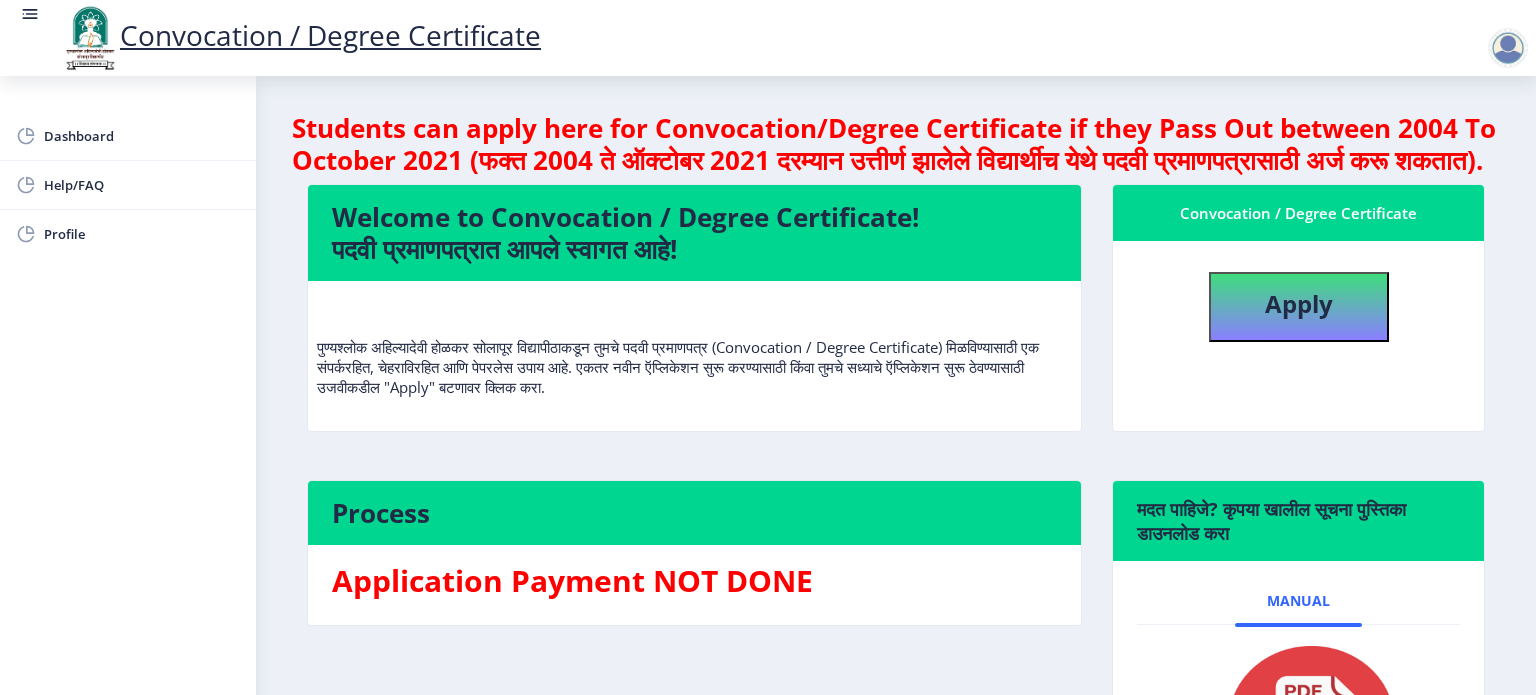 click on "Students can apply here for Convocation/Degree Certificate if they Pass Out between 2004 To October 2021 (फक्त 2004 ते ऑक्टोबर 2021 दरम्यान उत्तीर्ण झालेले विद्यार्थीच येथे पदवी प्रमाणपत्रासाठी अर्ज करू शकतात)." 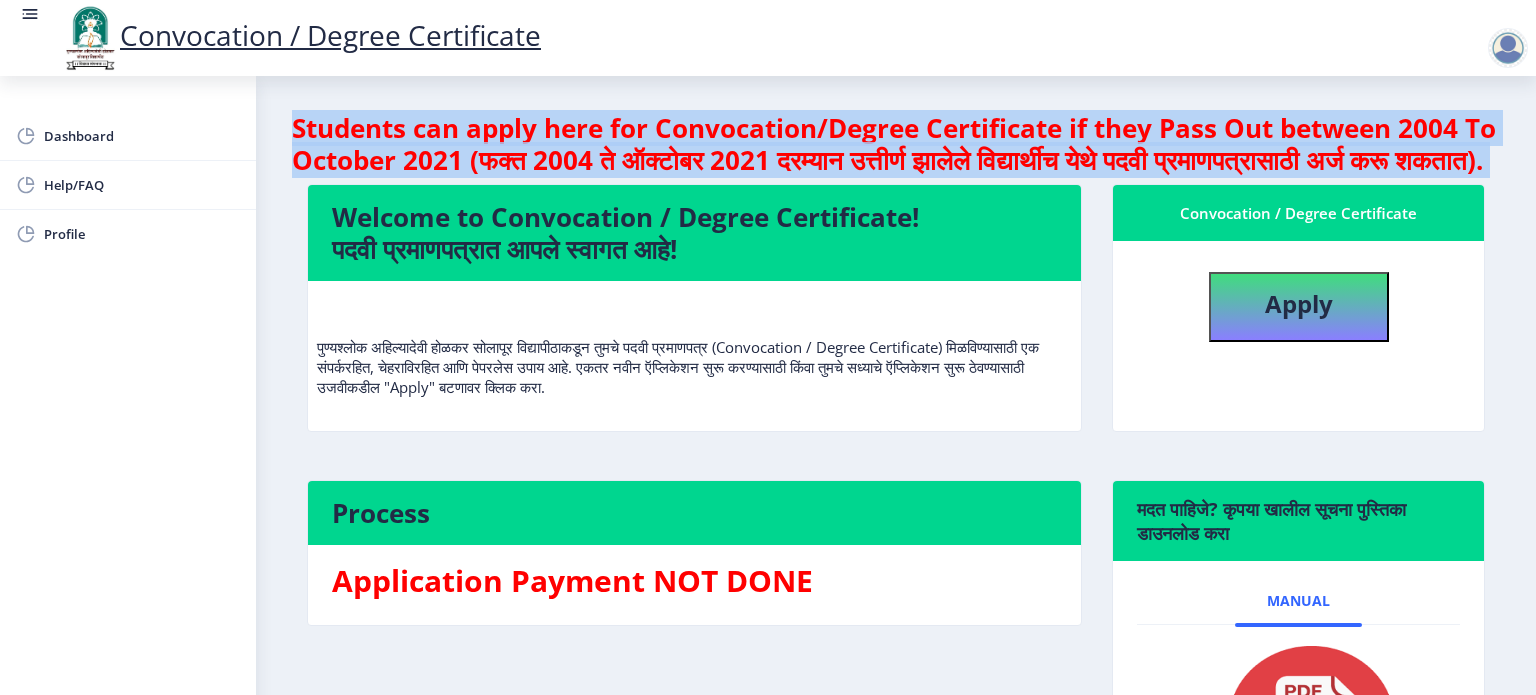 click on "Students can apply here for Convocation/Degree Certificate if they Pass Out between 2004 To October 2021 (फक्त 2004 ते ऑक्टोबर 2021 दरम्यान उत्तीर्ण झालेले विद्यार्थीच येथे पदवी प्रमाणपत्रासाठी अर्ज करू शकतात)." 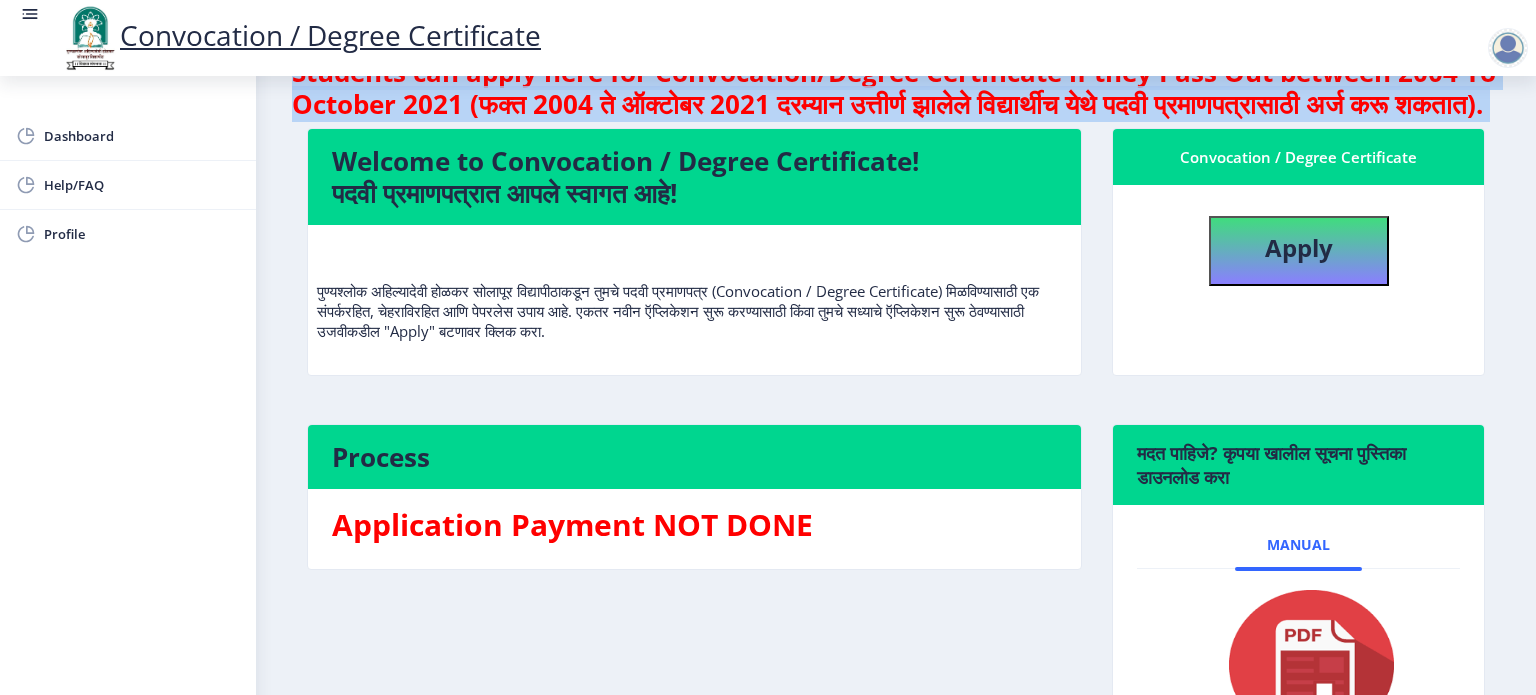 scroll, scrollTop: 0, scrollLeft: 0, axis: both 